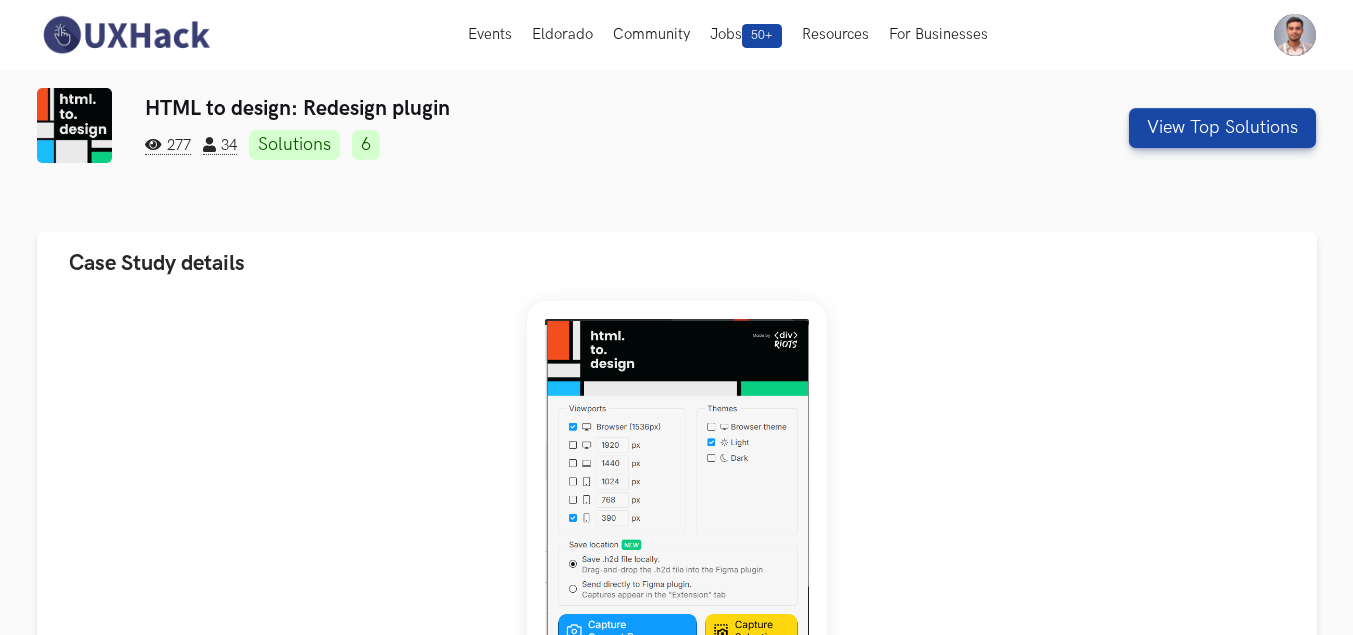 scroll, scrollTop: 0, scrollLeft: 0, axis: both 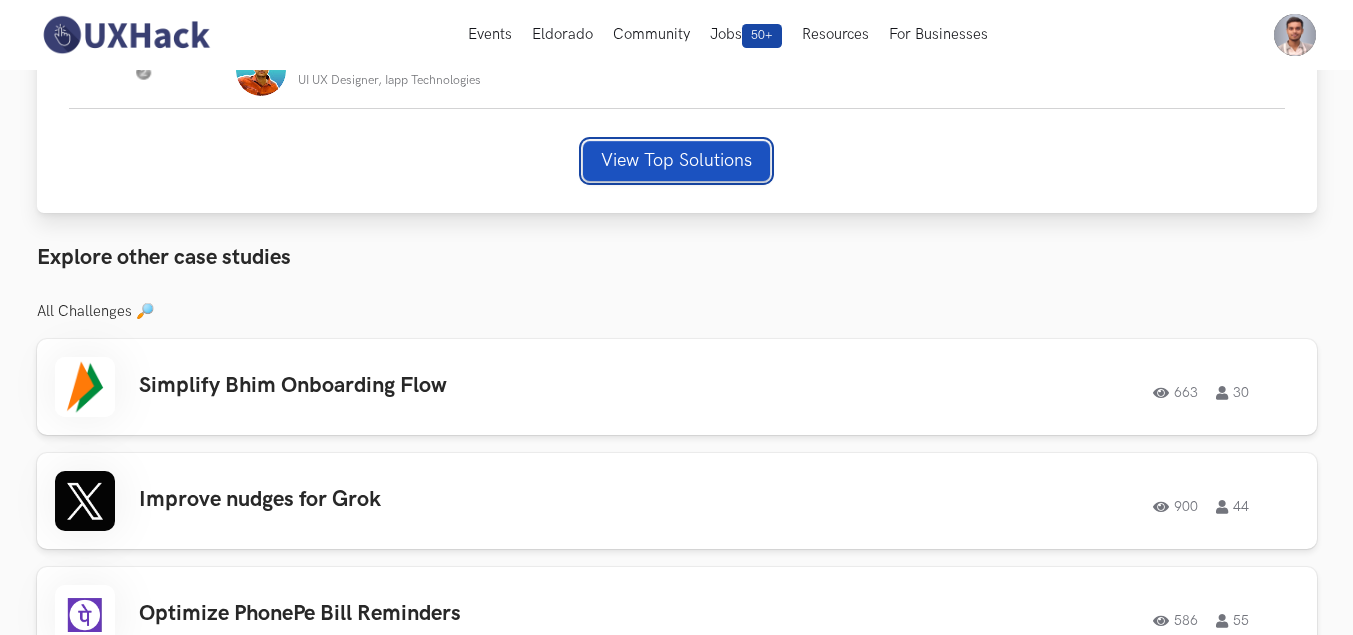 click on "View Top Solutions" at bounding box center (676, 161) 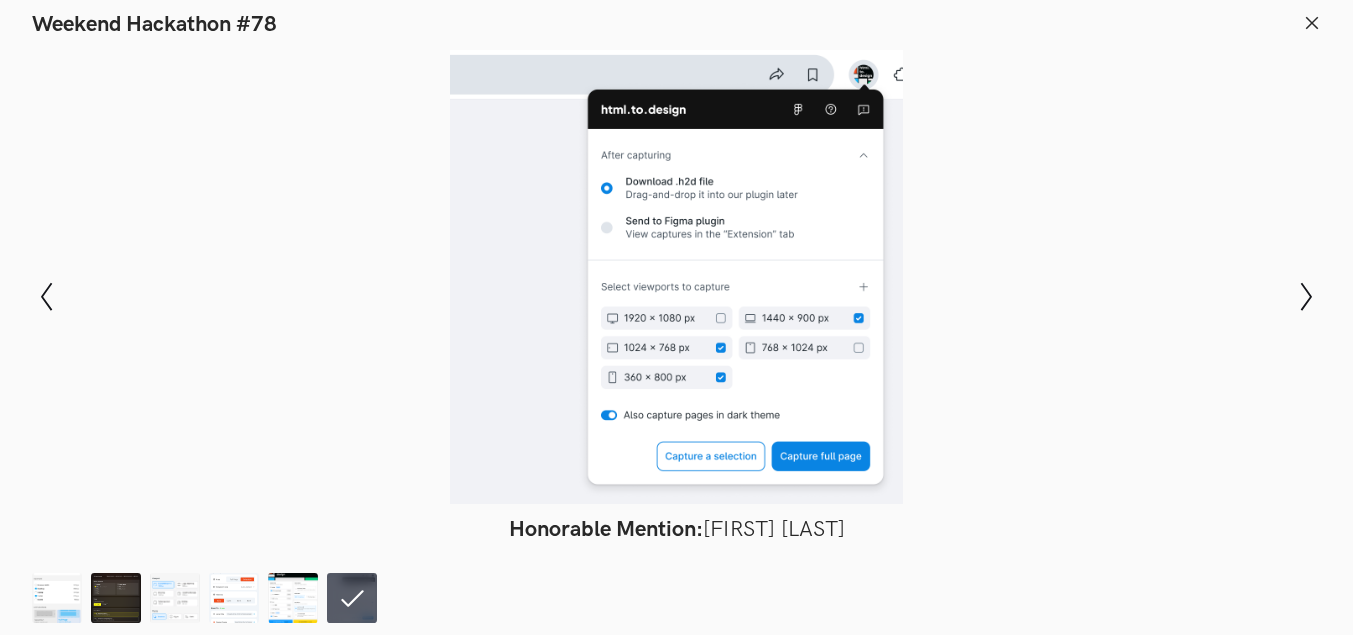 drag, startPoint x: 637, startPoint y: 240, endPoint x: 794, endPoint y: -74, distance: 351.06268 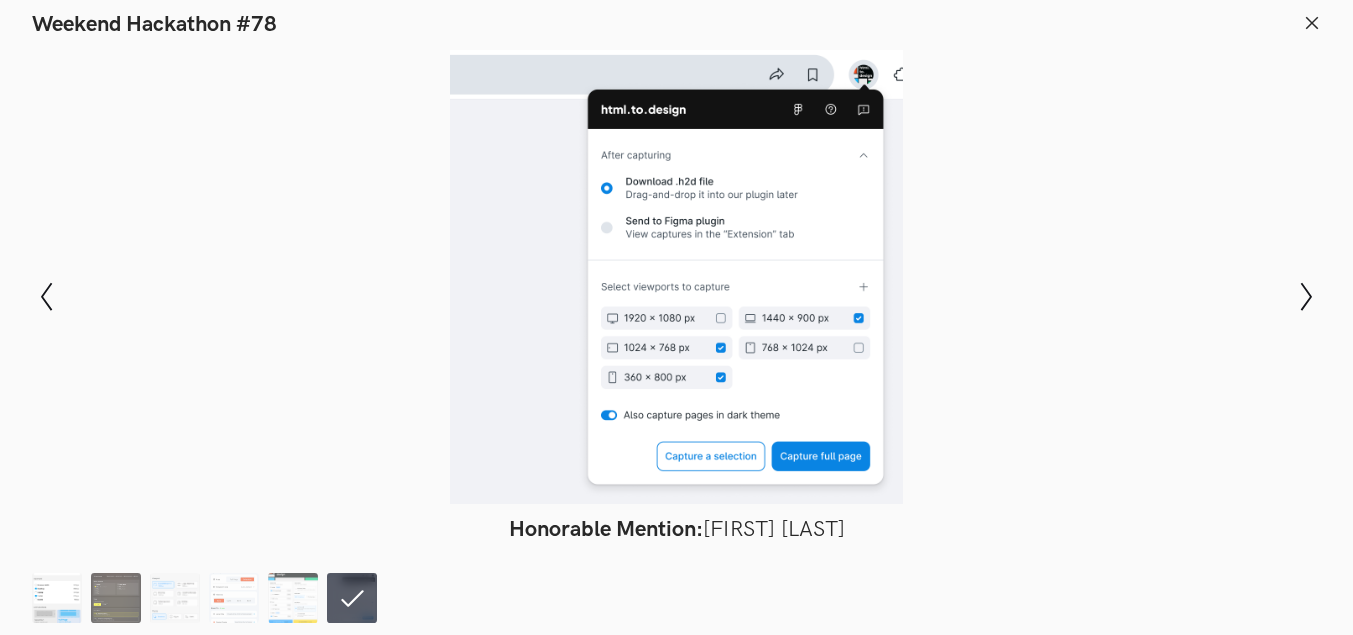 click at bounding box center (57, 598) 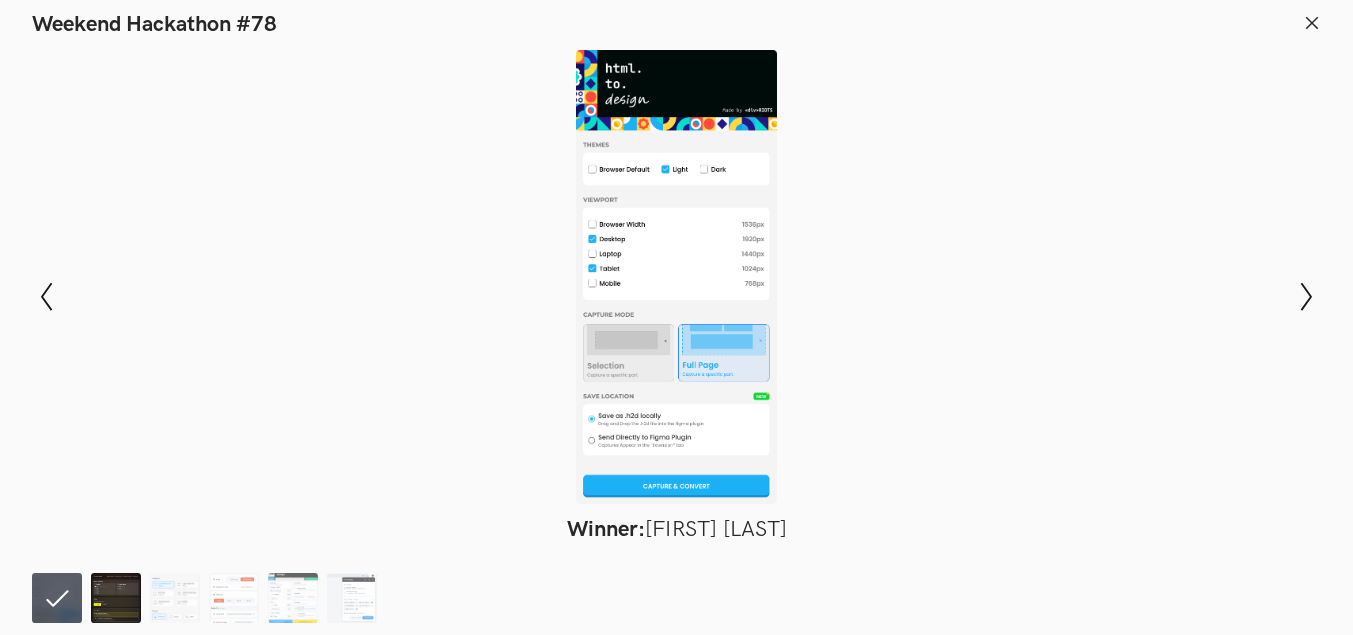 click at bounding box center [116, 598] 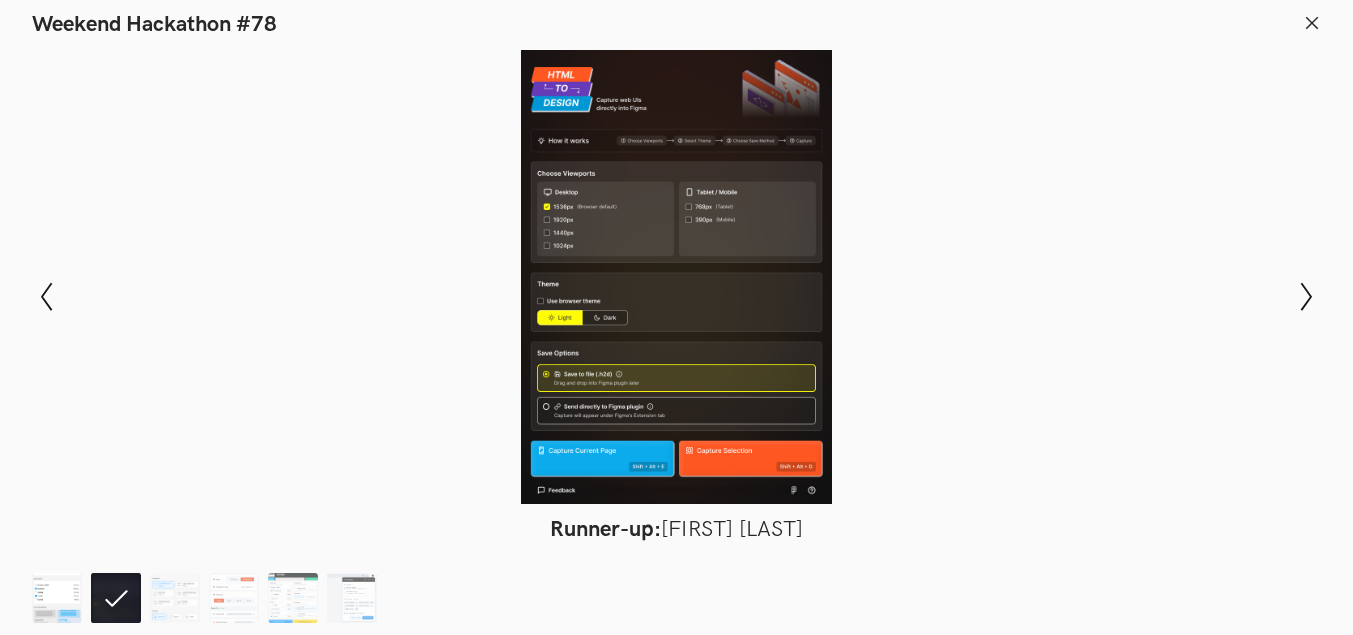 click at bounding box center [57, 598] 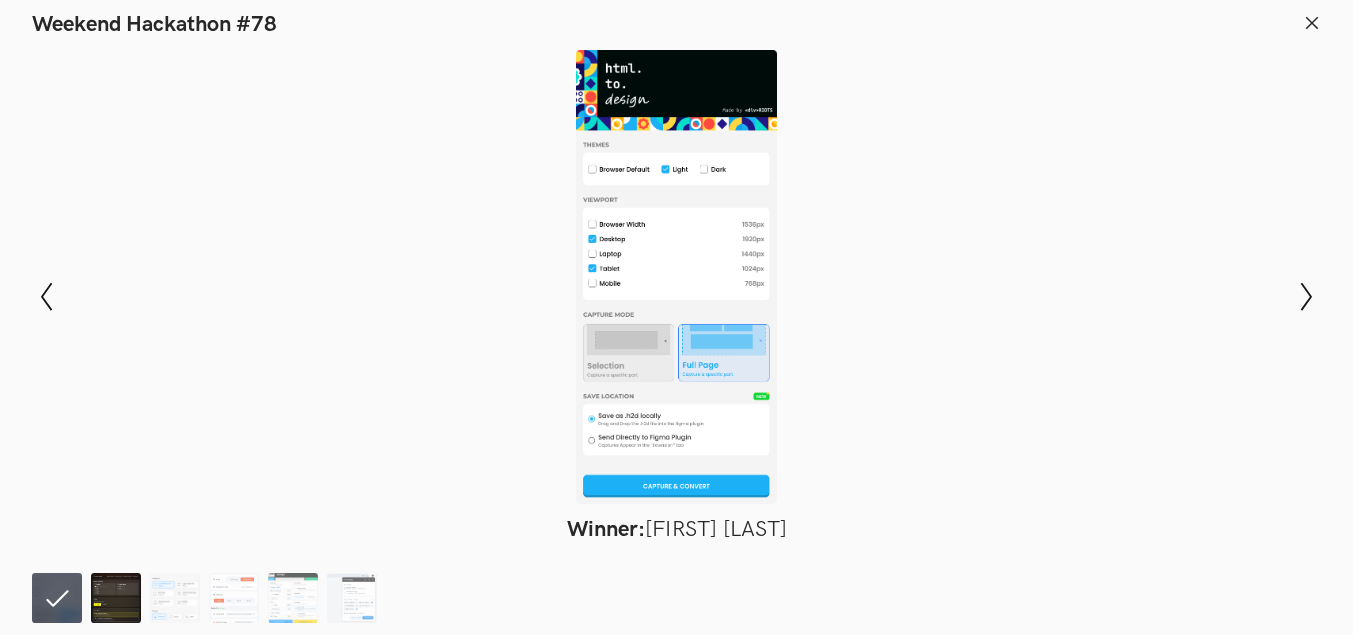 click at bounding box center (116, 598) 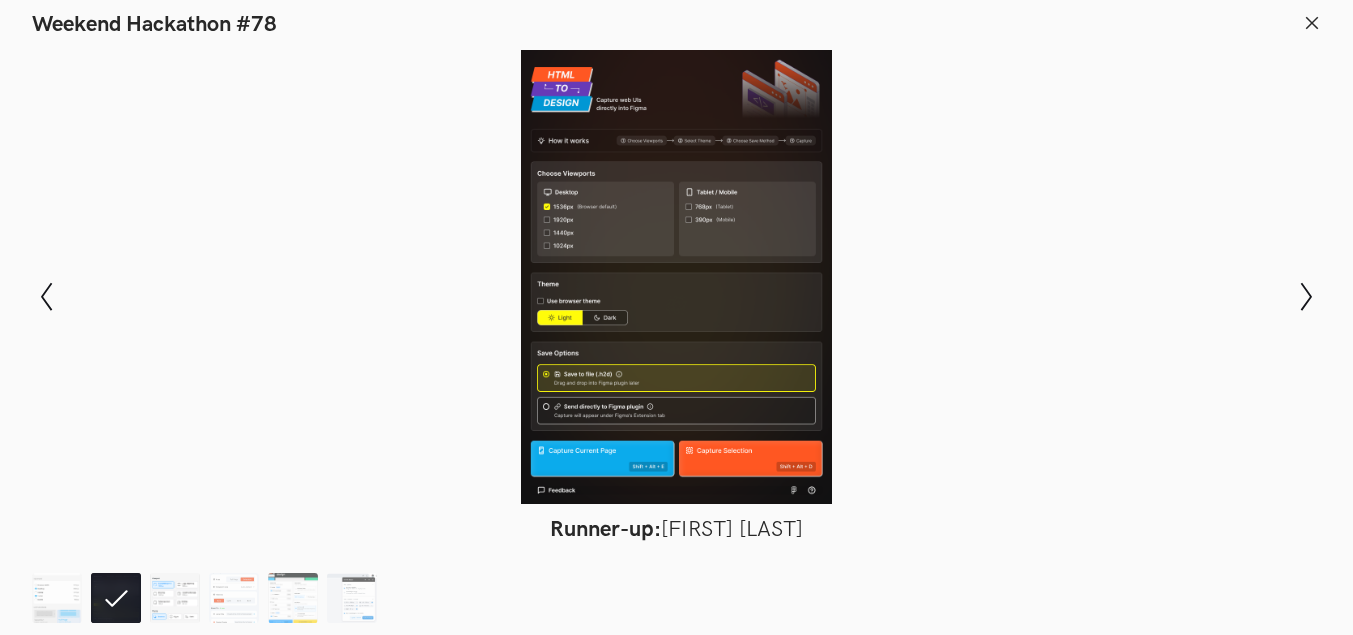 click at bounding box center [175, 598] 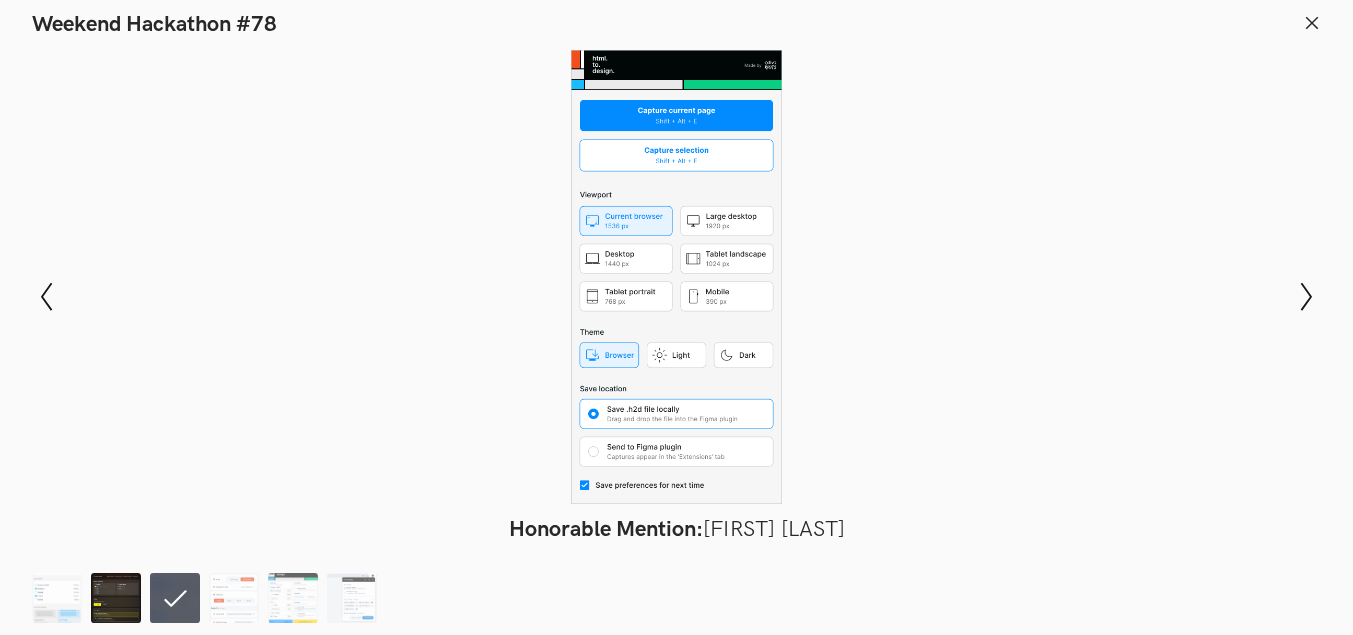 click at bounding box center [116, 598] 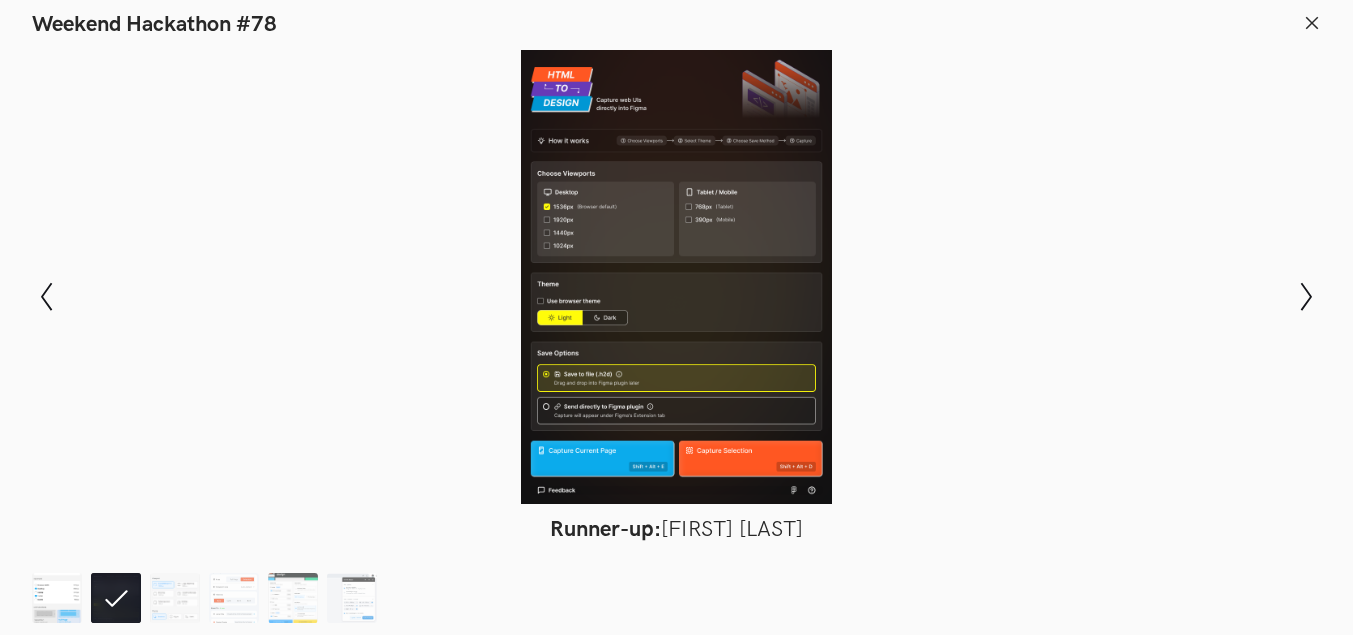 click at bounding box center [57, 598] 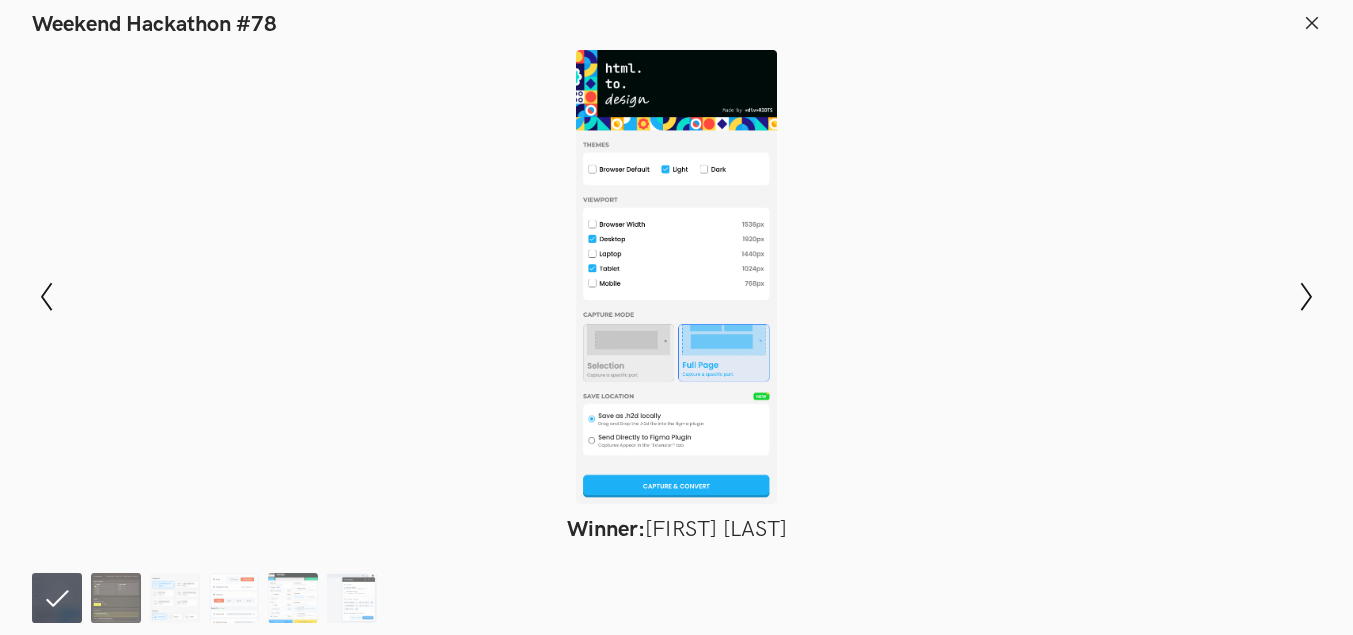 click at bounding box center [209, 598] 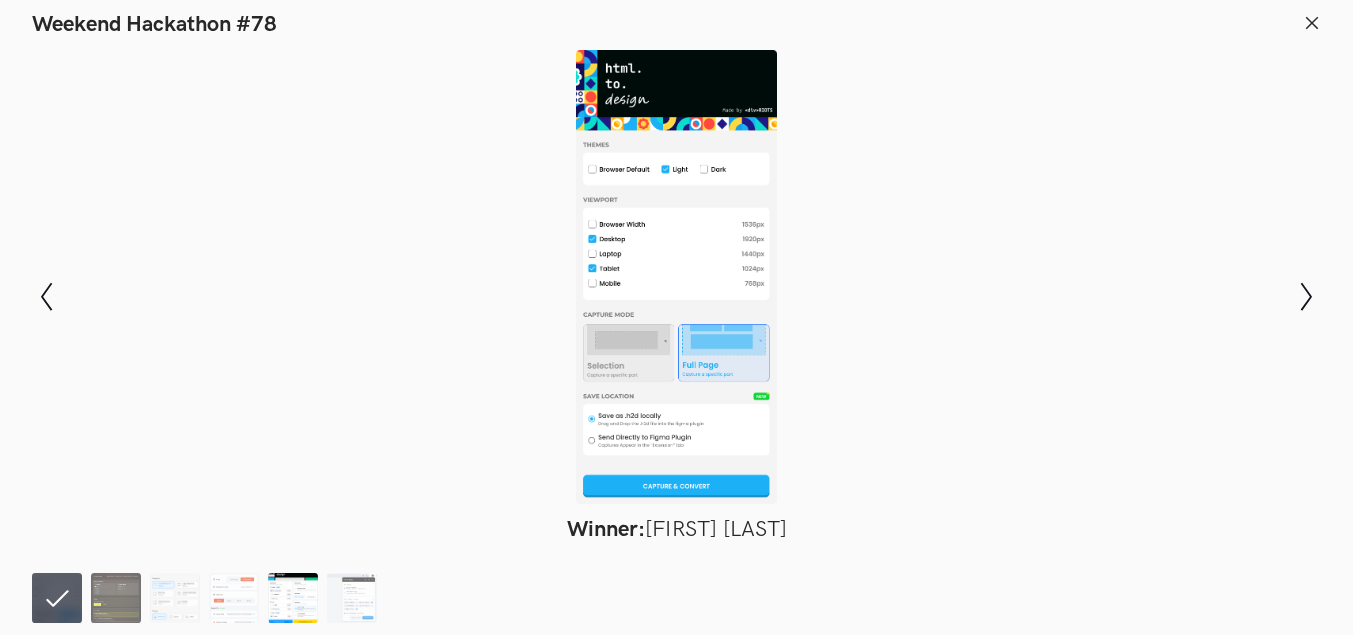 click at bounding box center (293, 598) 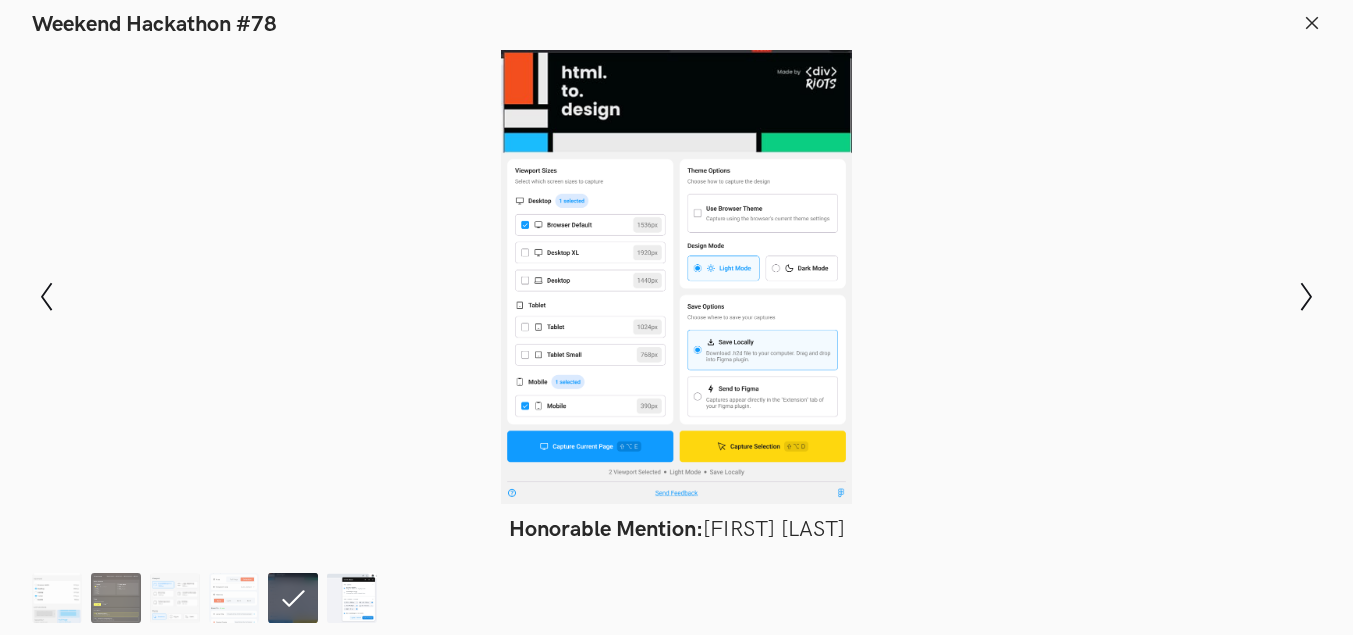 click at bounding box center [352, 598] 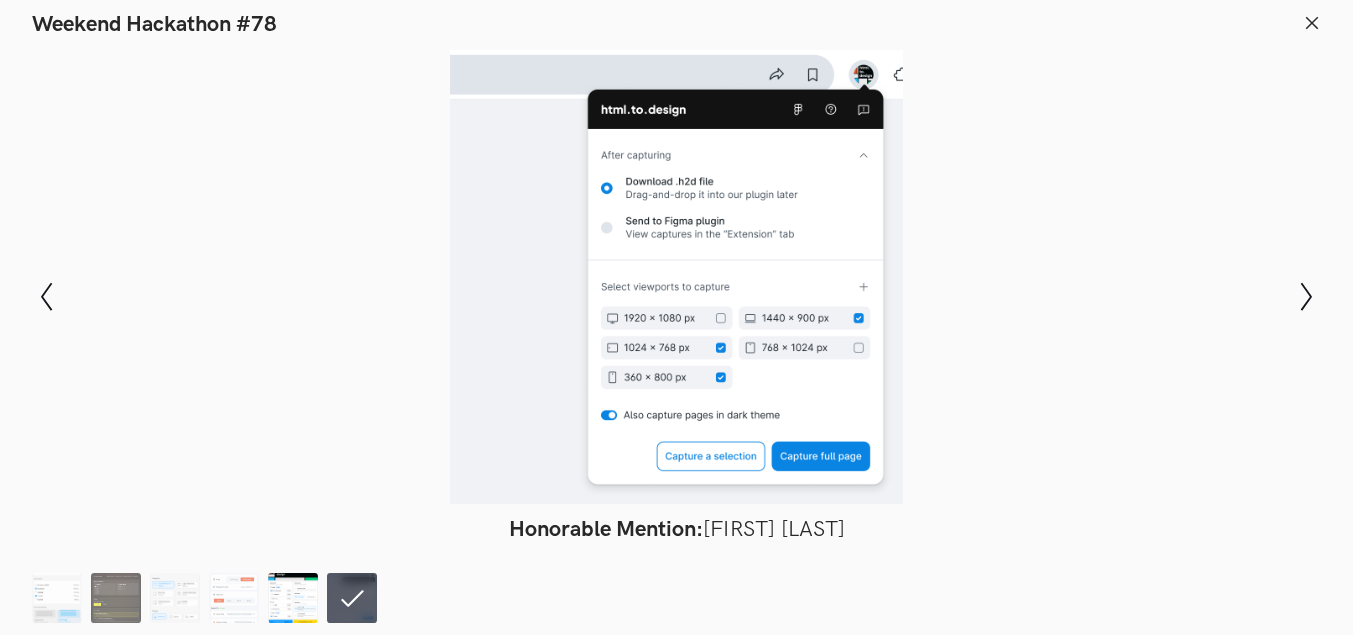 click at bounding box center [293, 598] 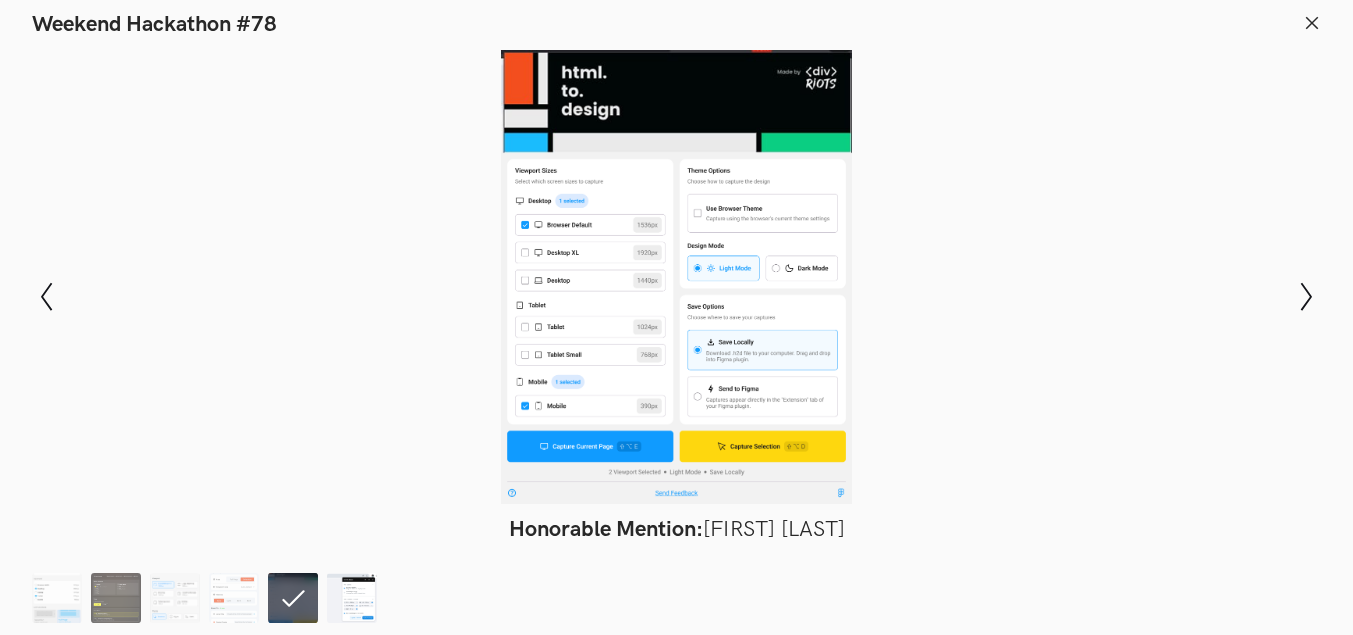 click at bounding box center (352, 598) 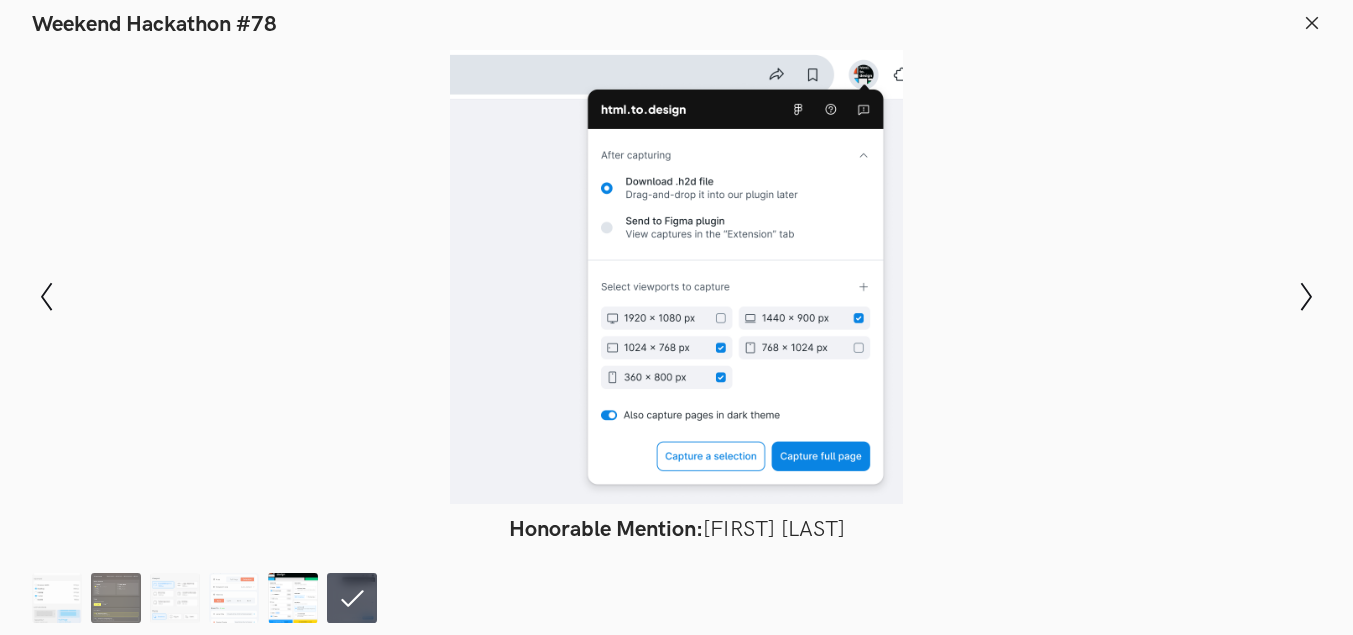 click at bounding box center [293, 598] 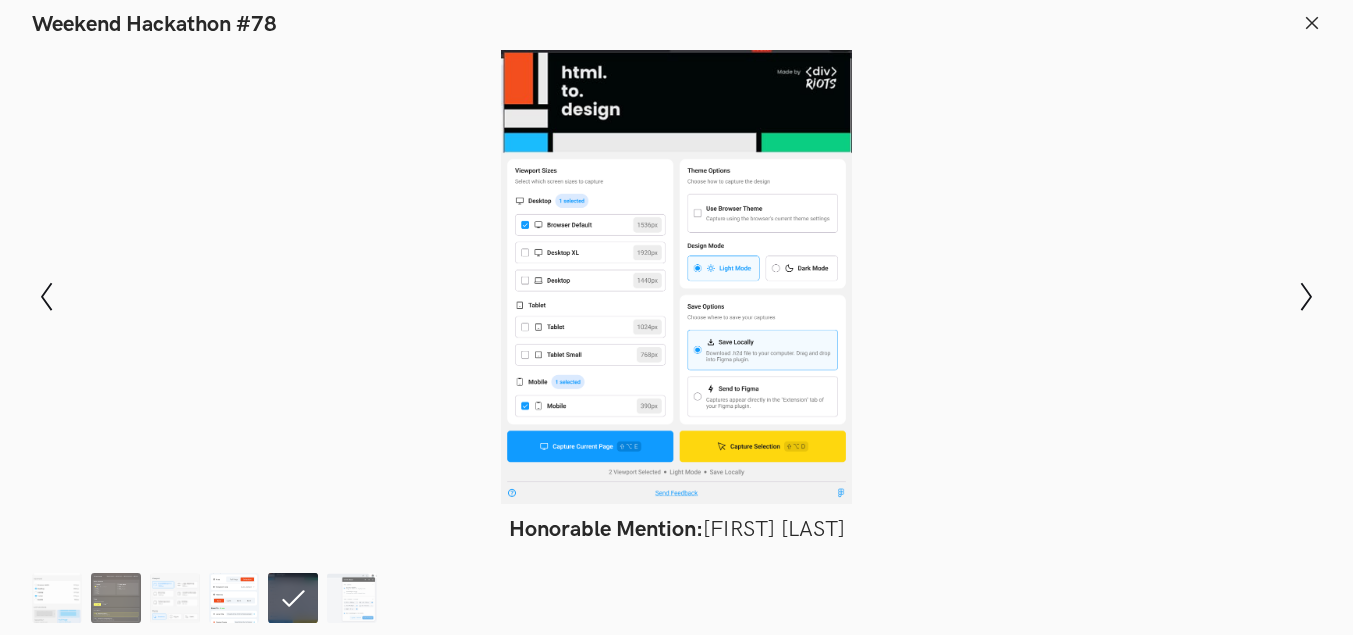 click at bounding box center [234, 598] 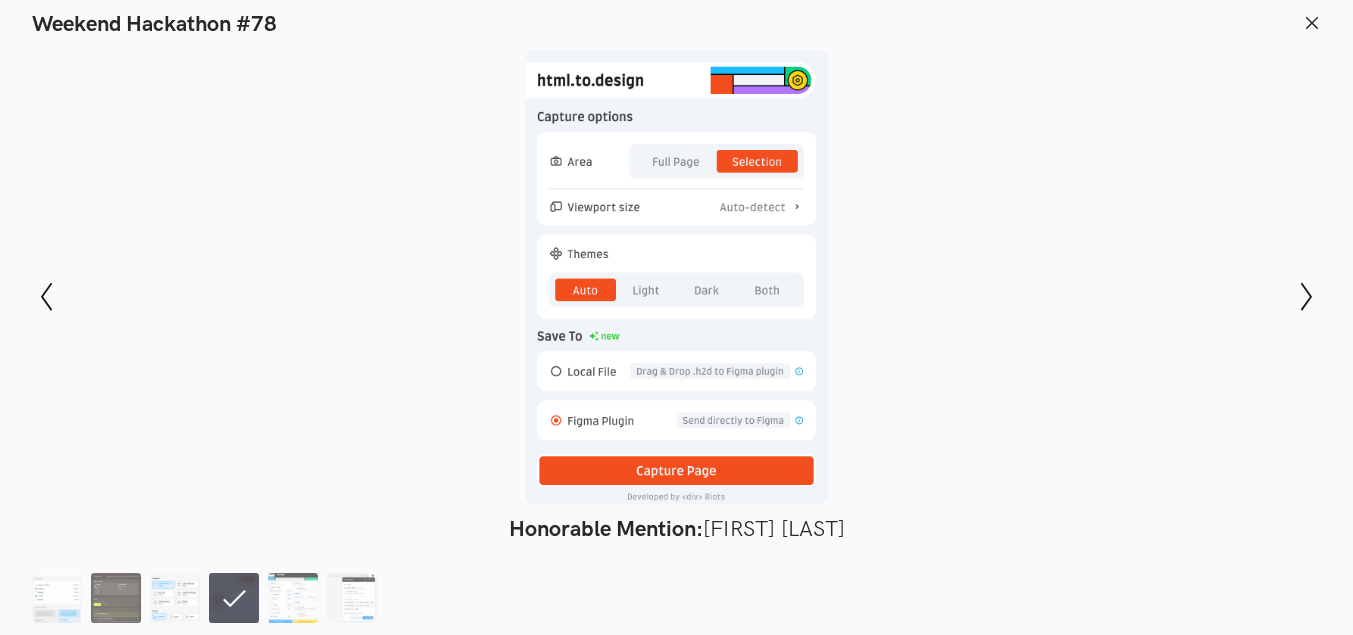 click at bounding box center [175, 598] 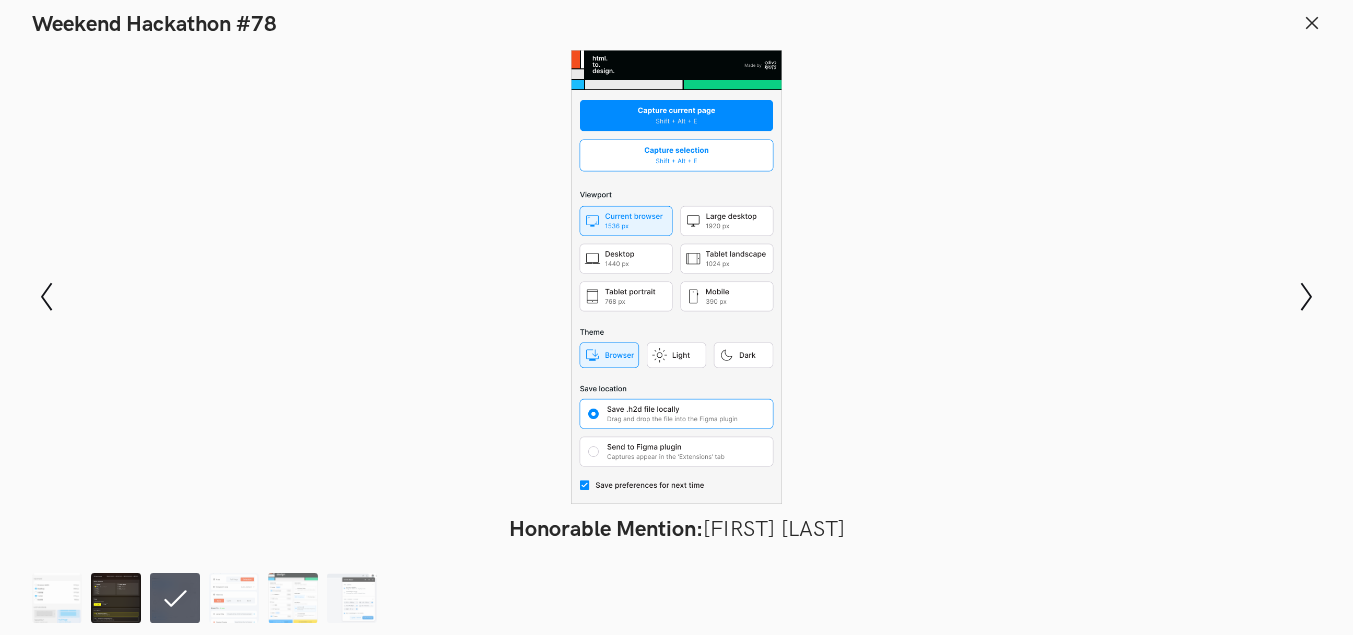 click at bounding box center [116, 598] 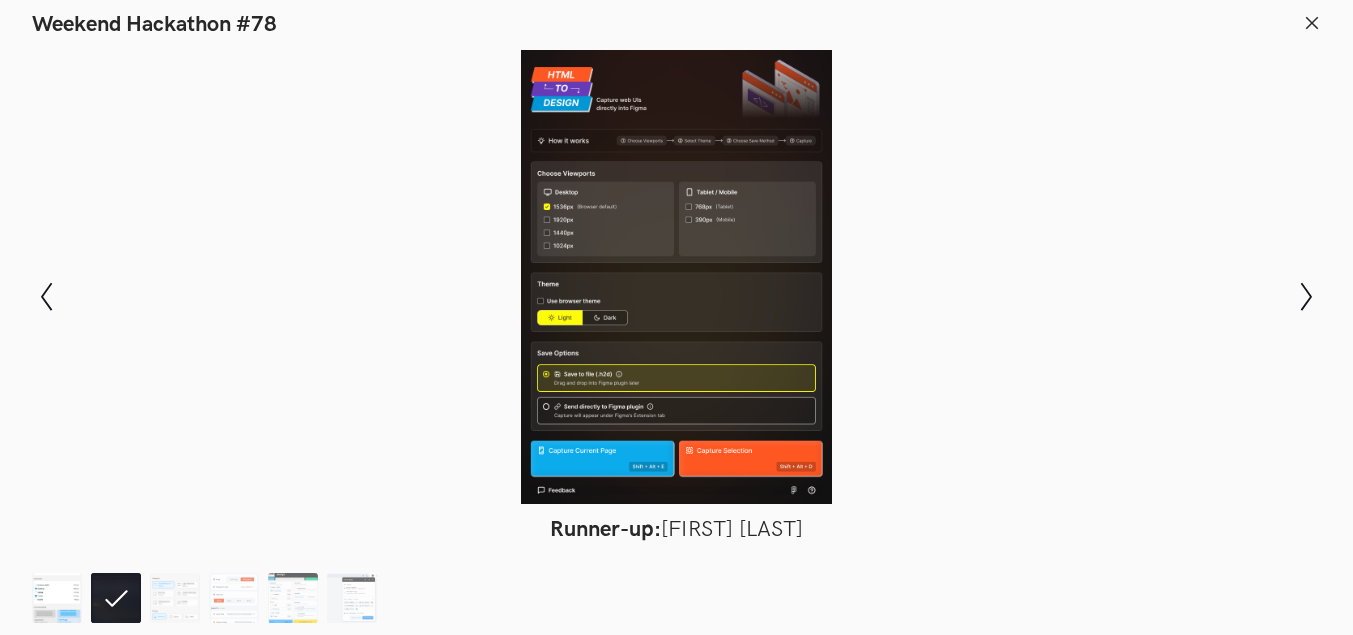 click at bounding box center (57, 598) 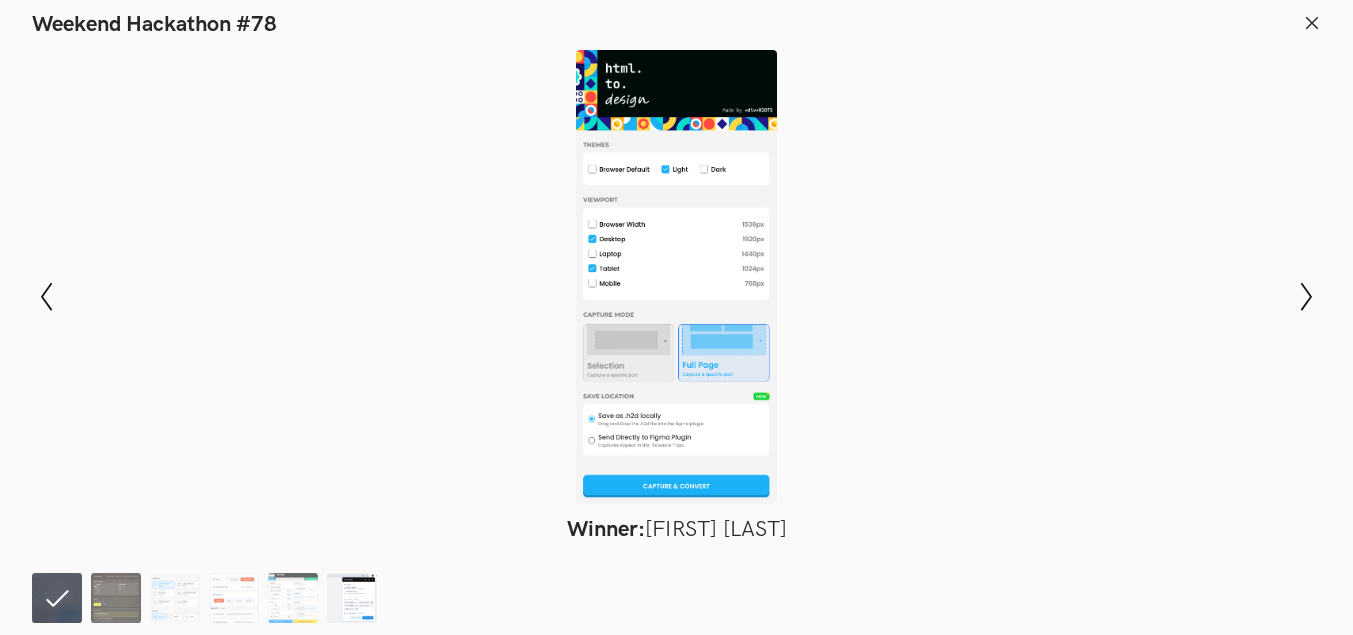 click at bounding box center [352, 598] 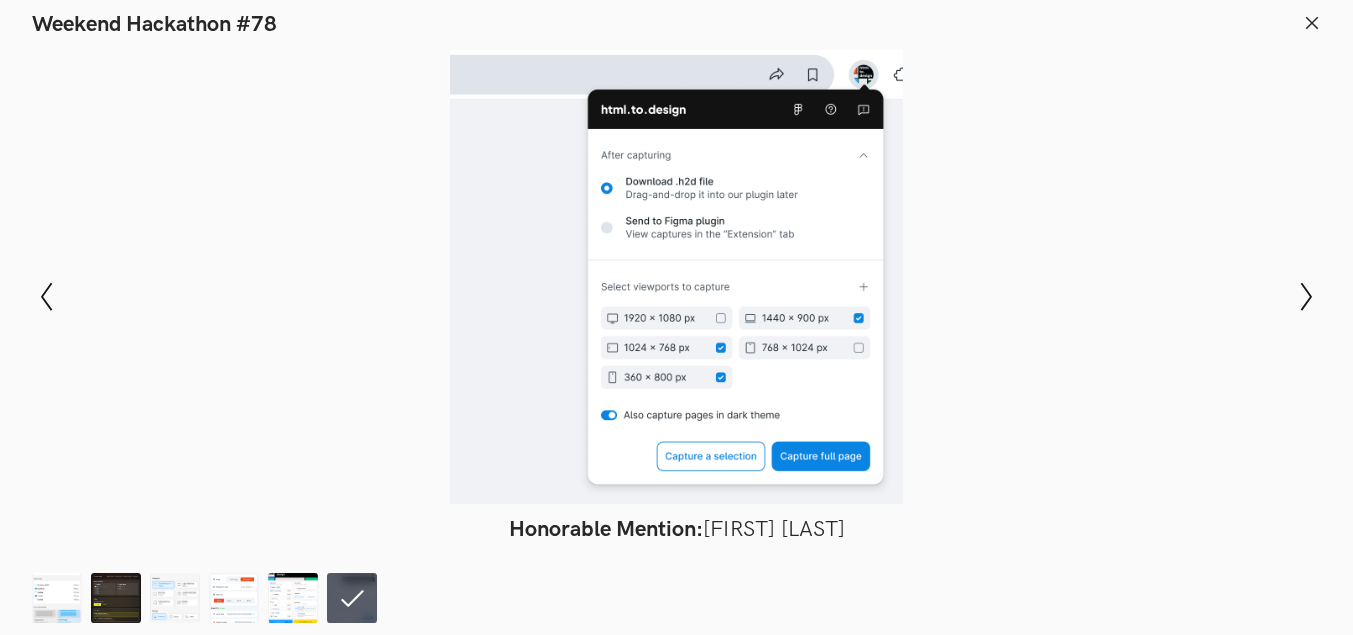 drag, startPoint x: 716, startPoint y: 529, endPoint x: 835, endPoint y: 524, distance: 119.104996 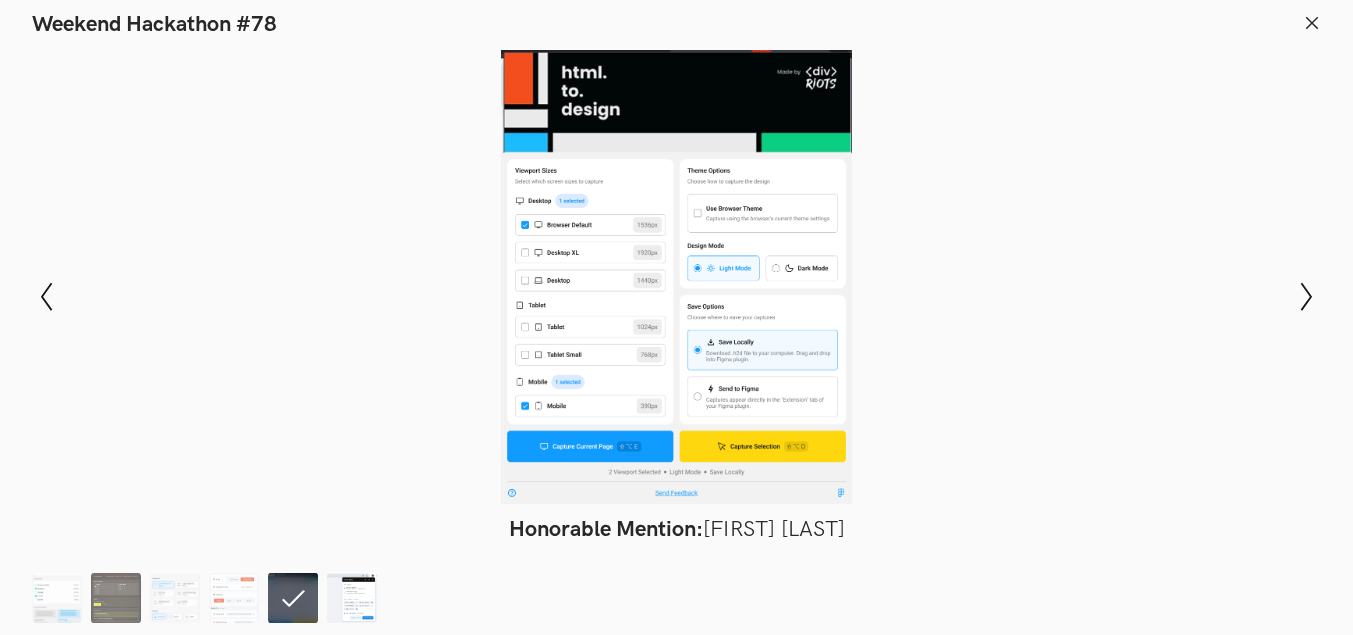 click at bounding box center (352, 598) 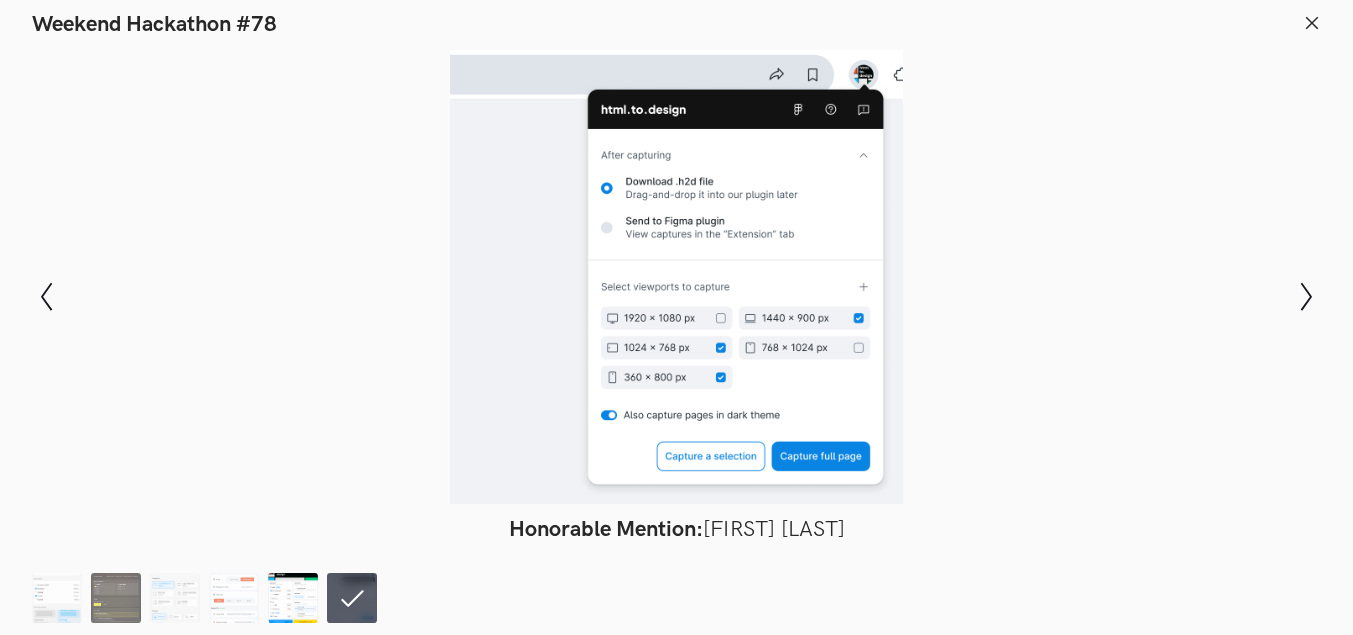 click at bounding box center [293, 598] 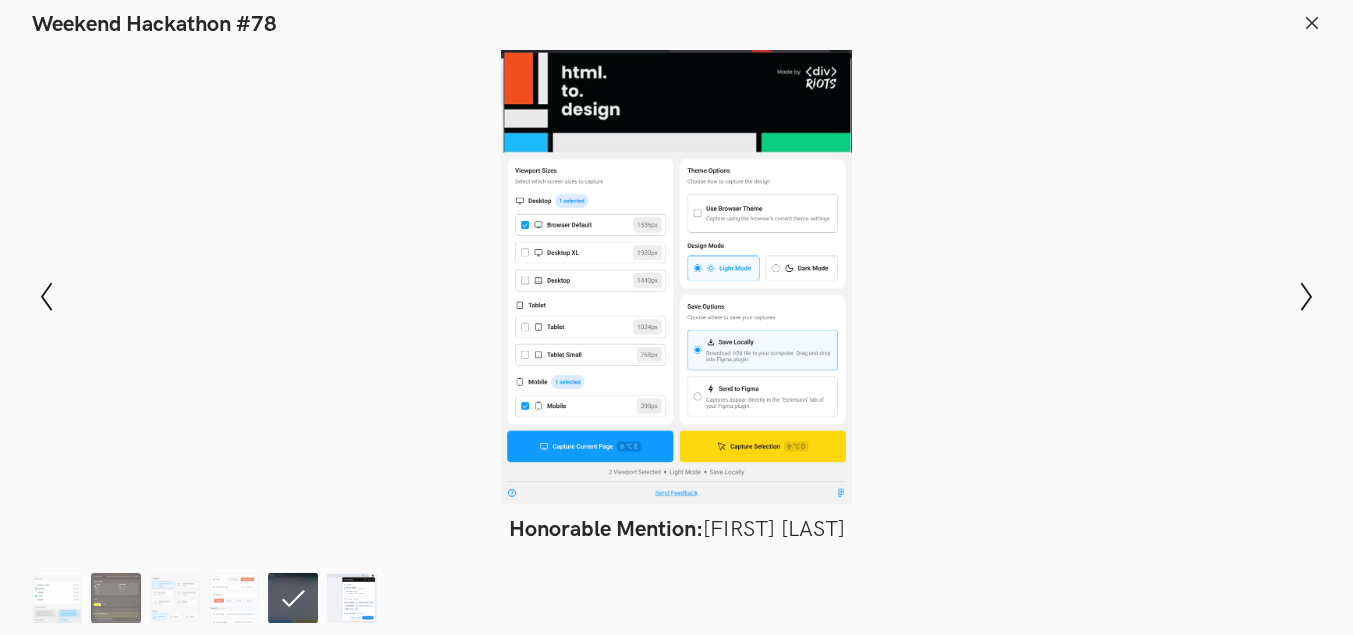 click at bounding box center [352, 598] 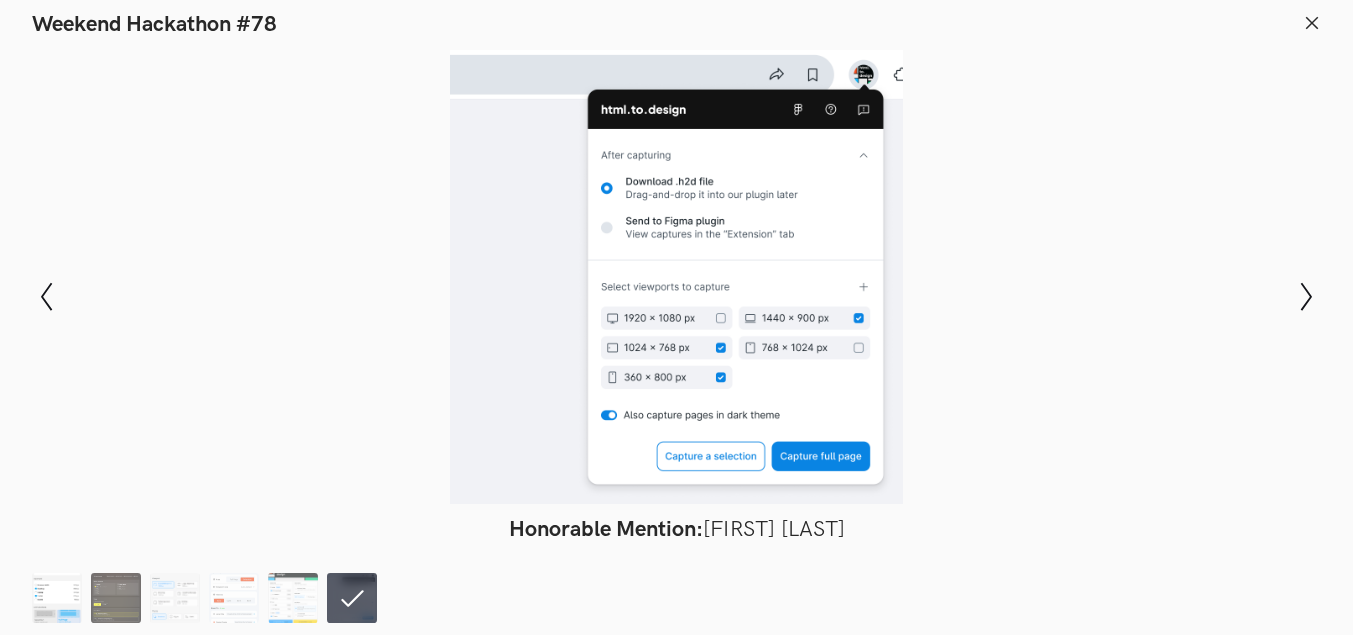 click at bounding box center [57, 598] 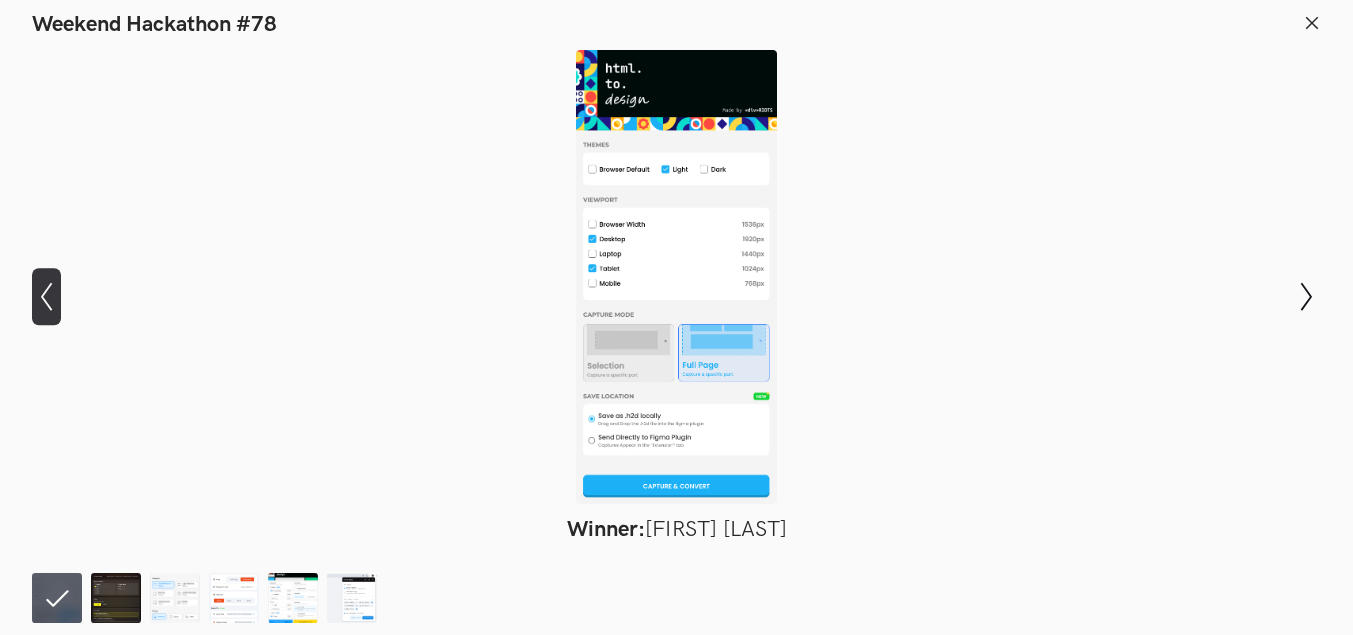 click on "Show previous slide" 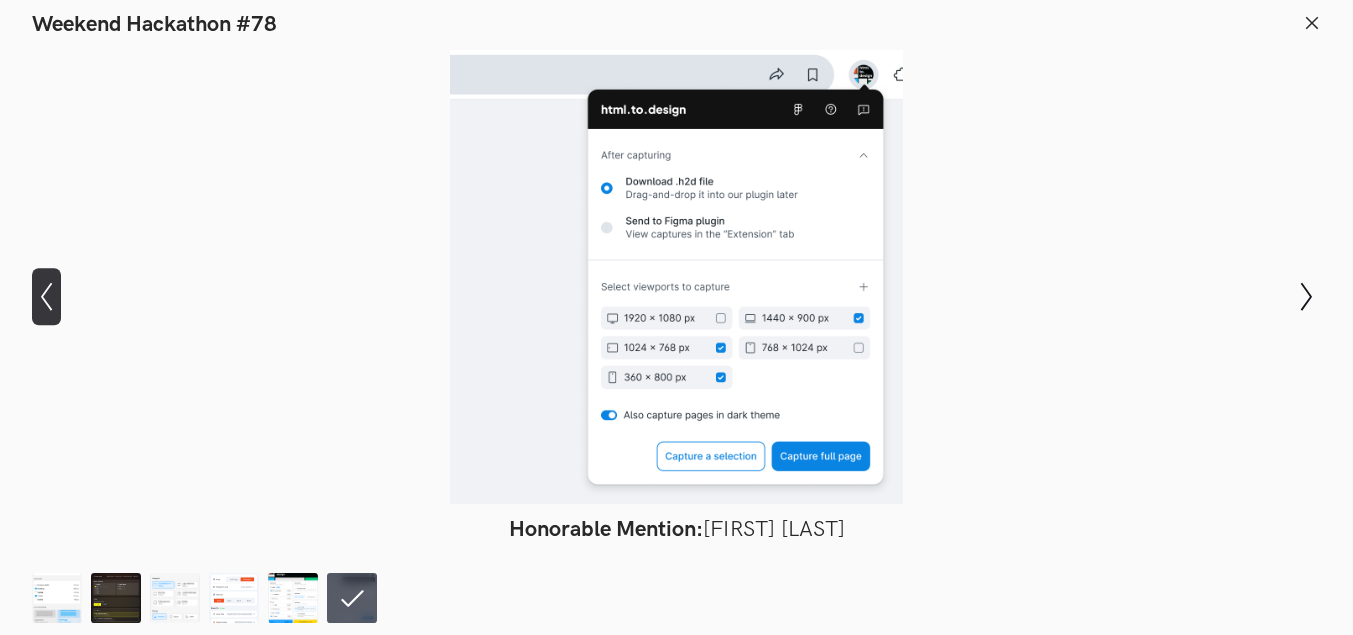 click on "Show previous slide" 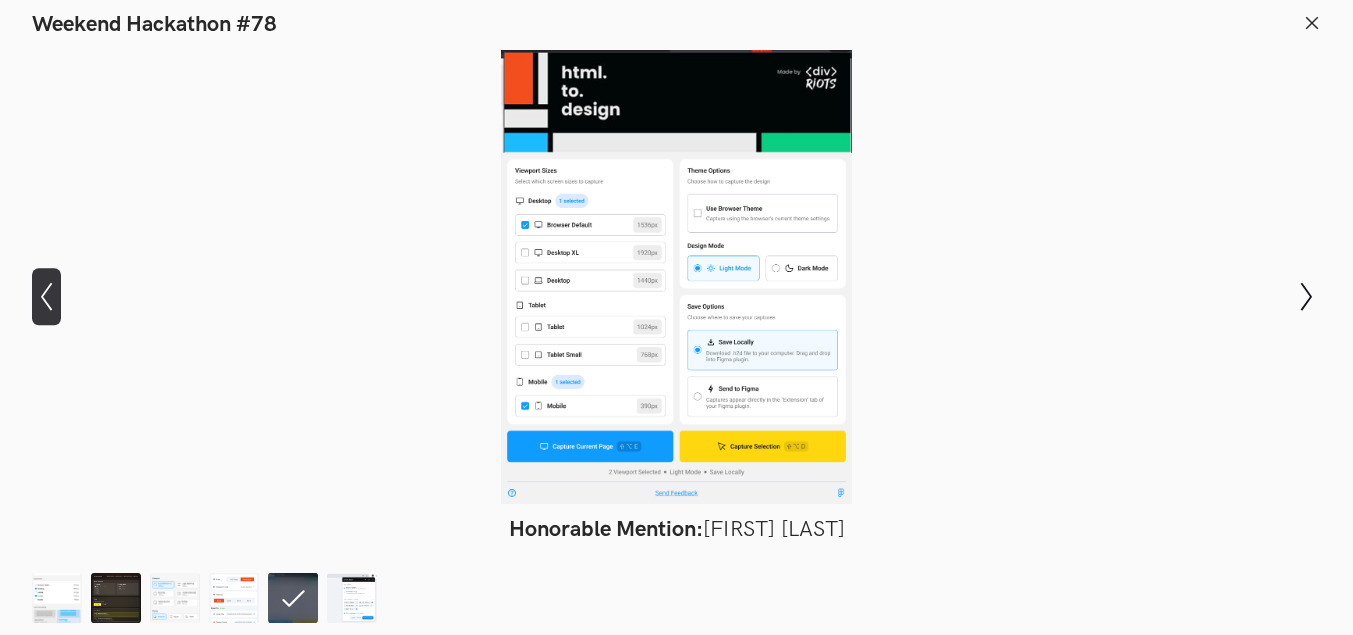 click on "Show previous slide" 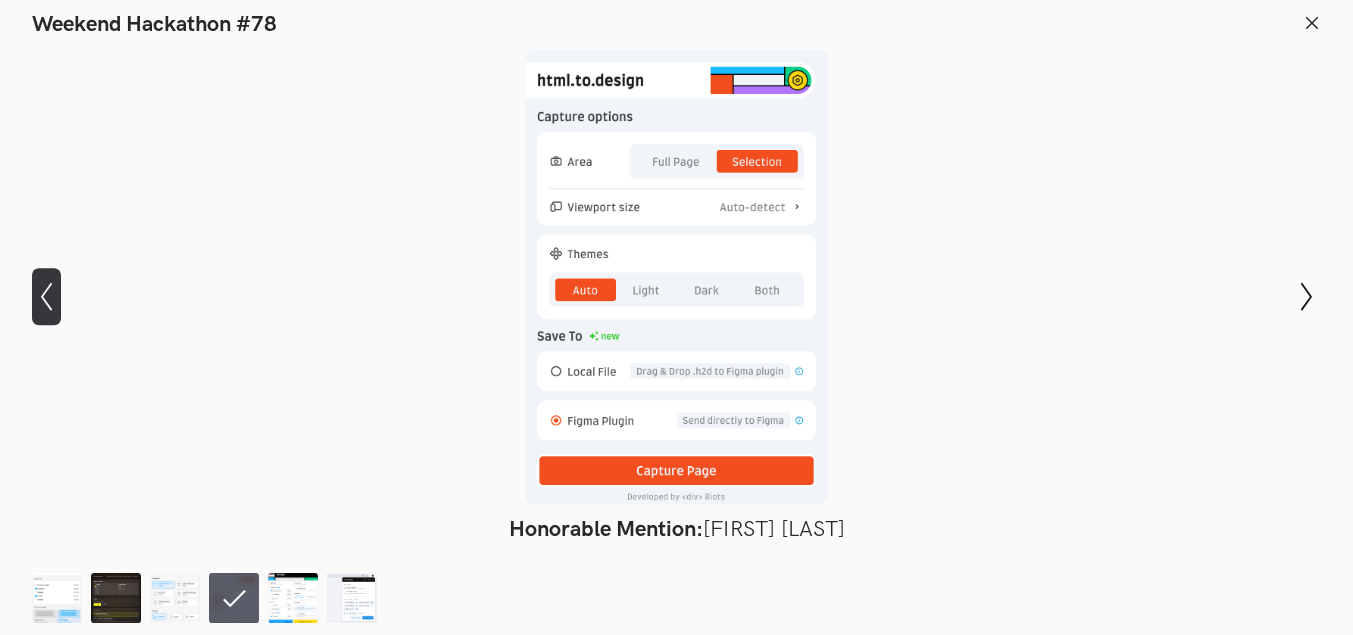 click on "Show previous slide" 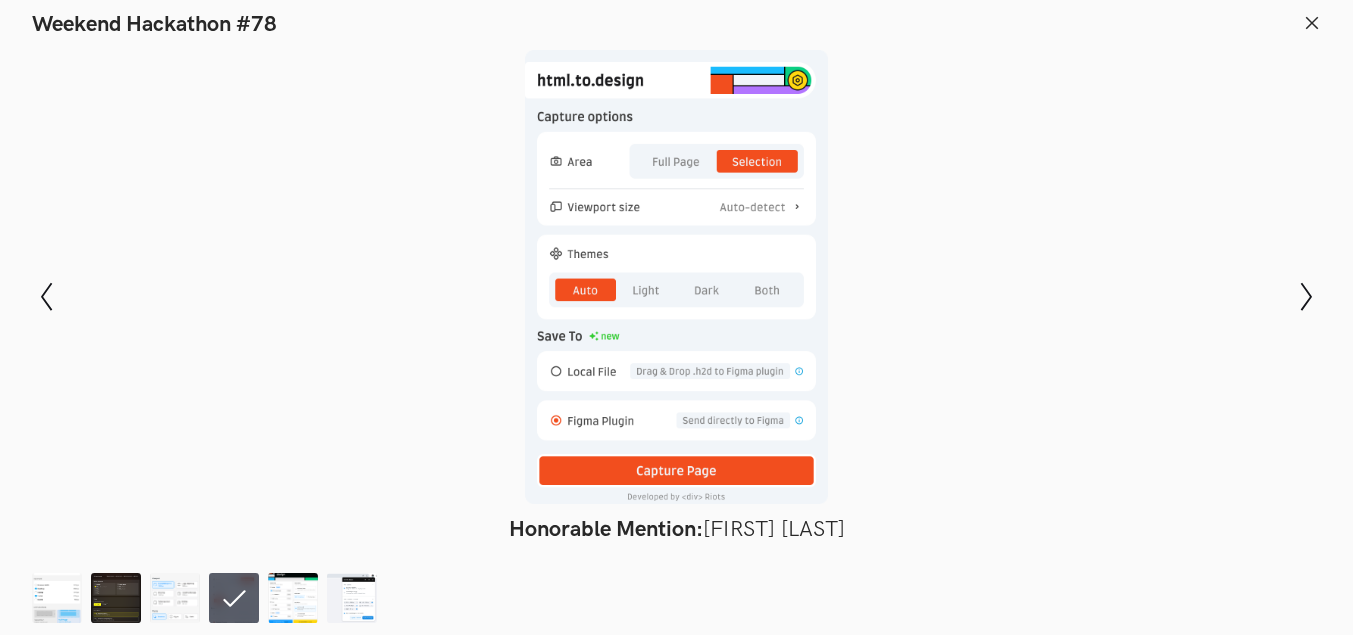 click 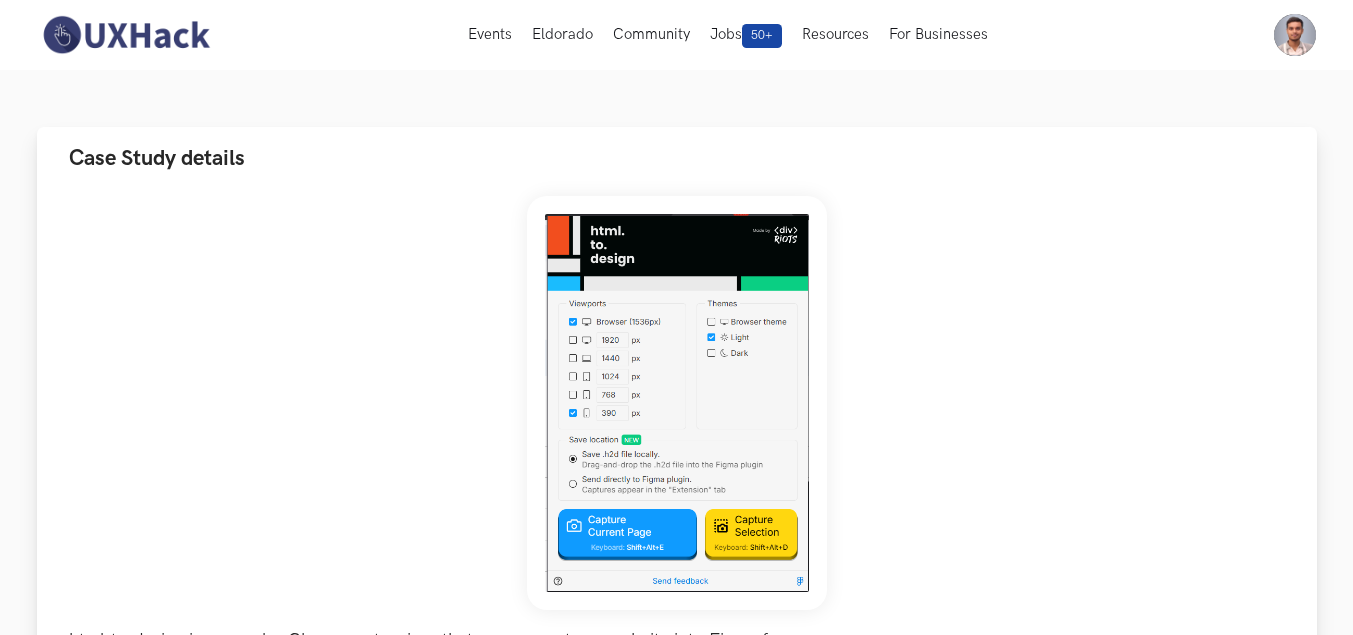 scroll, scrollTop: 100, scrollLeft: 0, axis: vertical 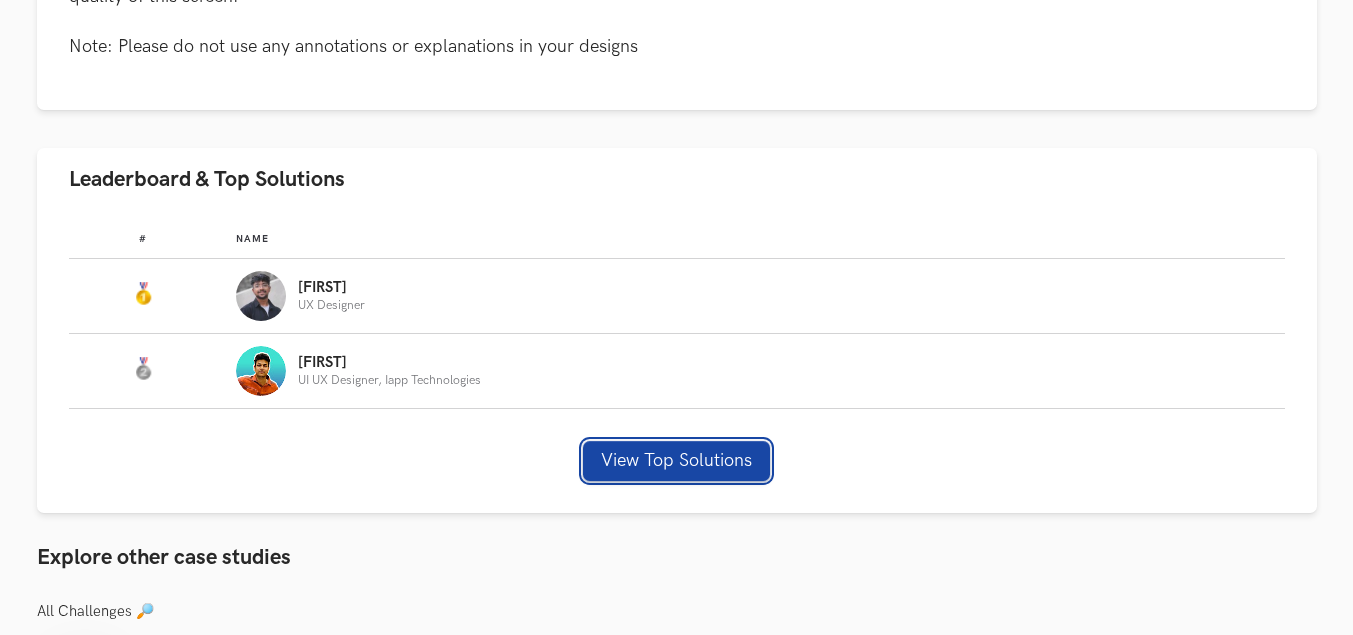 click on "View Top Solutions" at bounding box center [676, 461] 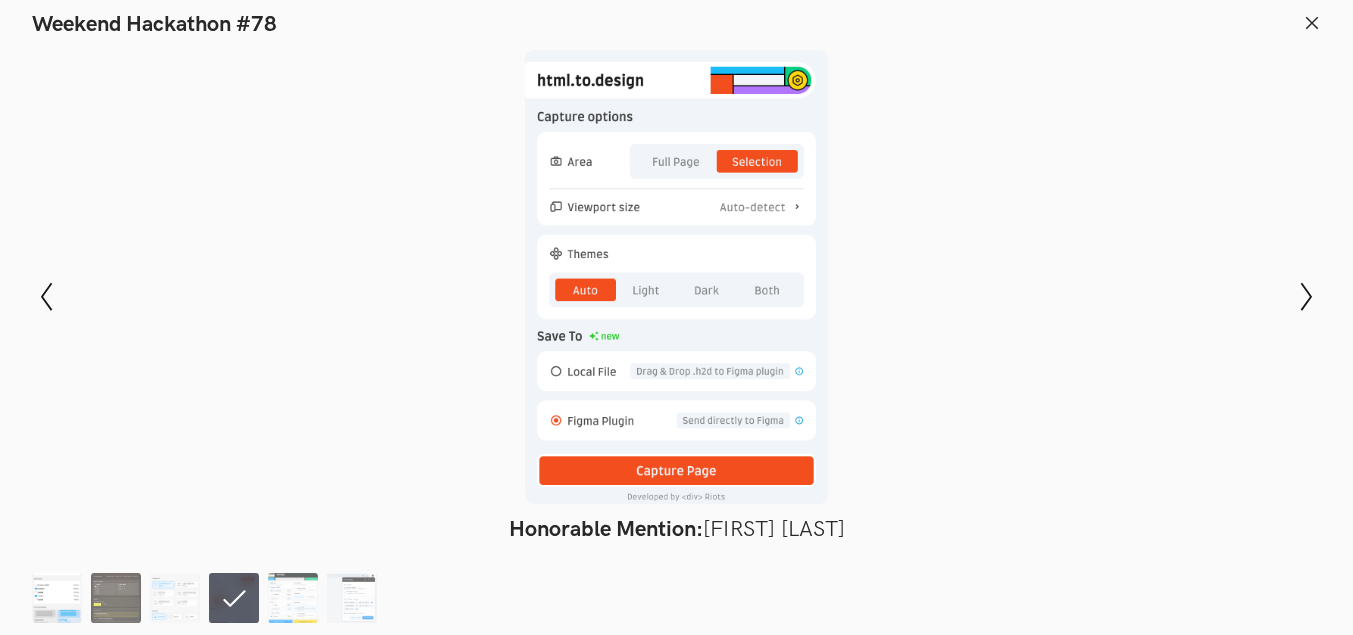 click at bounding box center [57, 598] 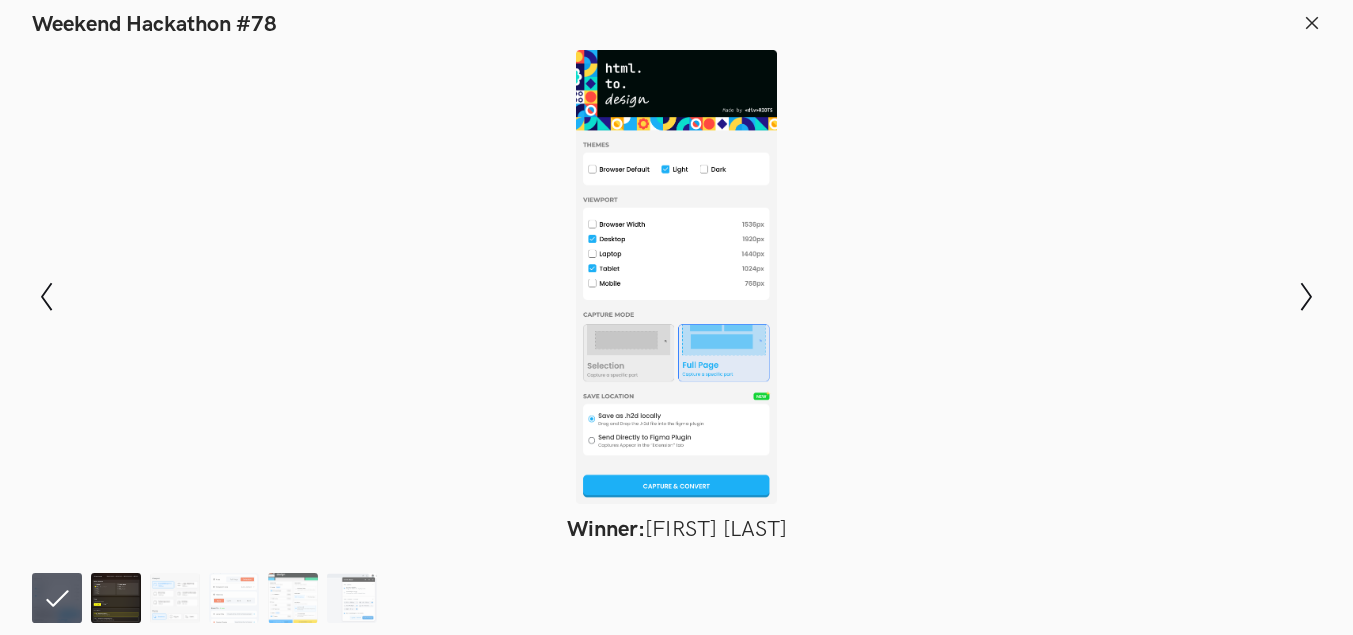click at bounding box center [116, 598] 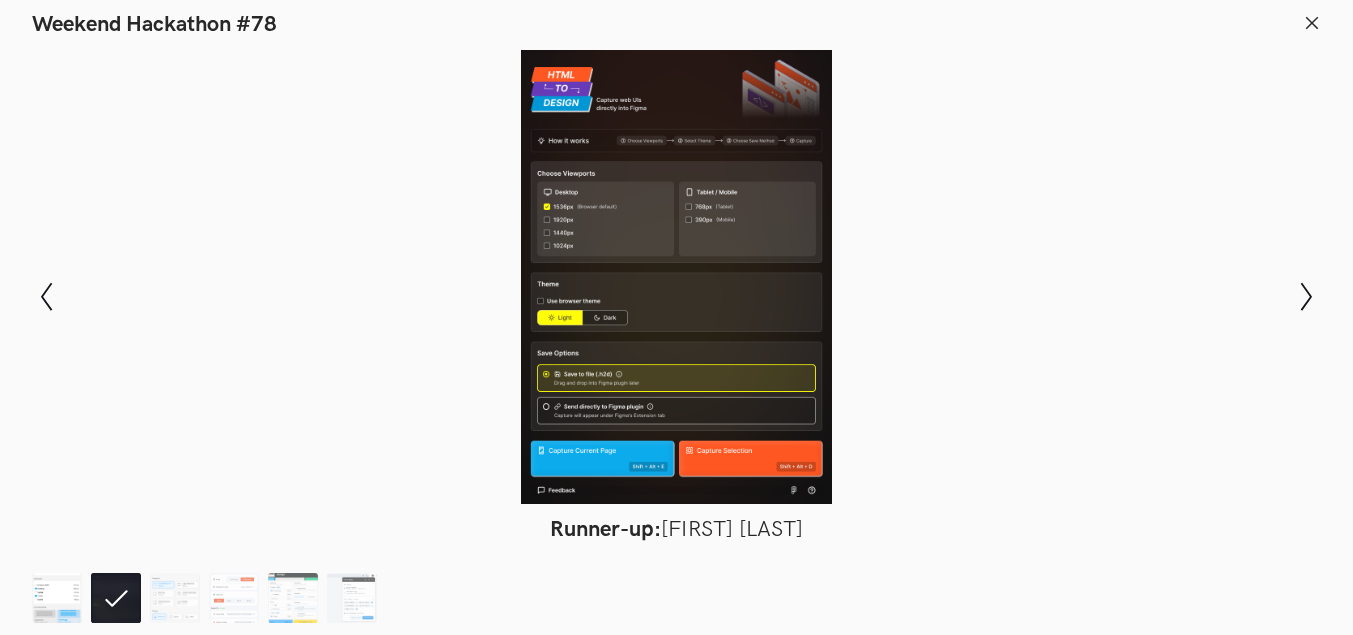 click at bounding box center (57, 598) 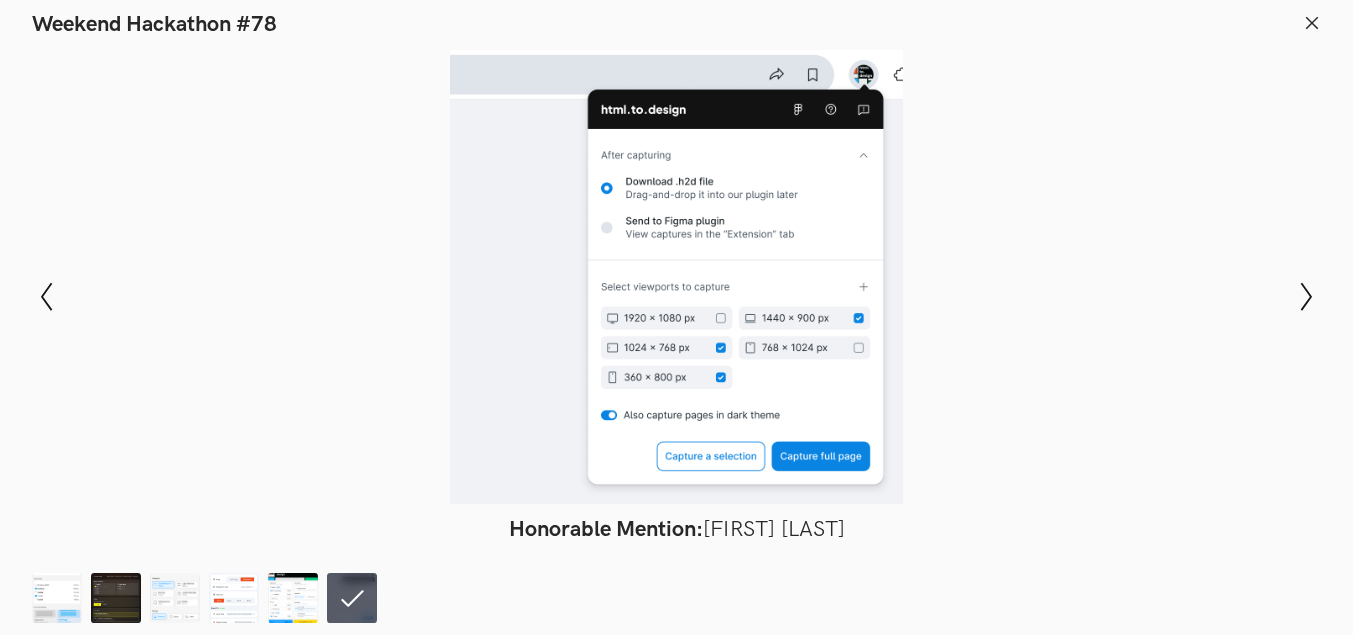 drag, startPoint x: 769, startPoint y: 319, endPoint x: 1054, endPoint y: -74, distance: 485.46268 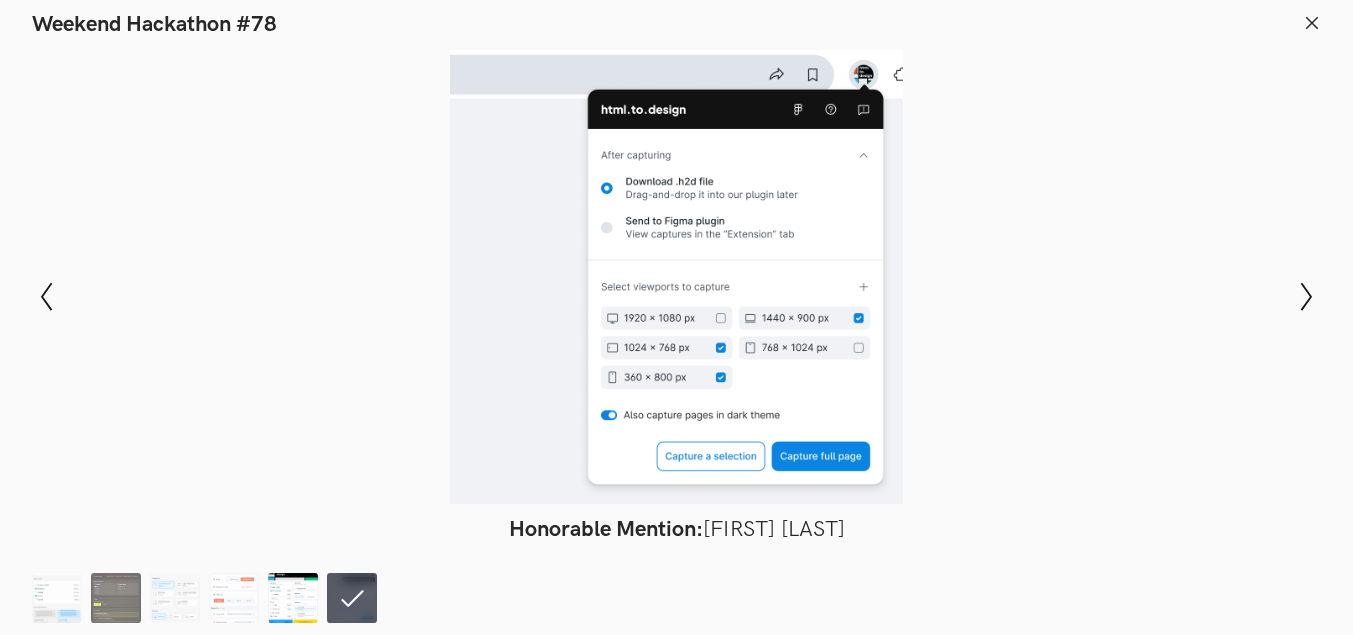 click at bounding box center (293, 598) 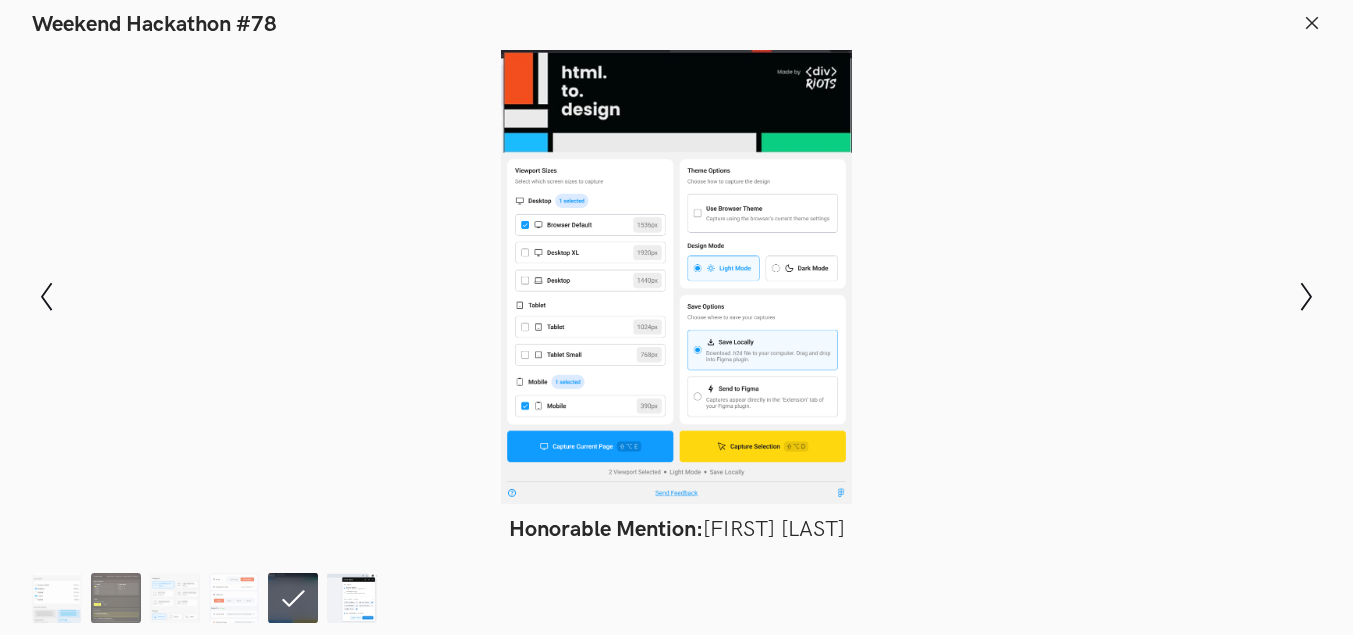 click at bounding box center [352, 598] 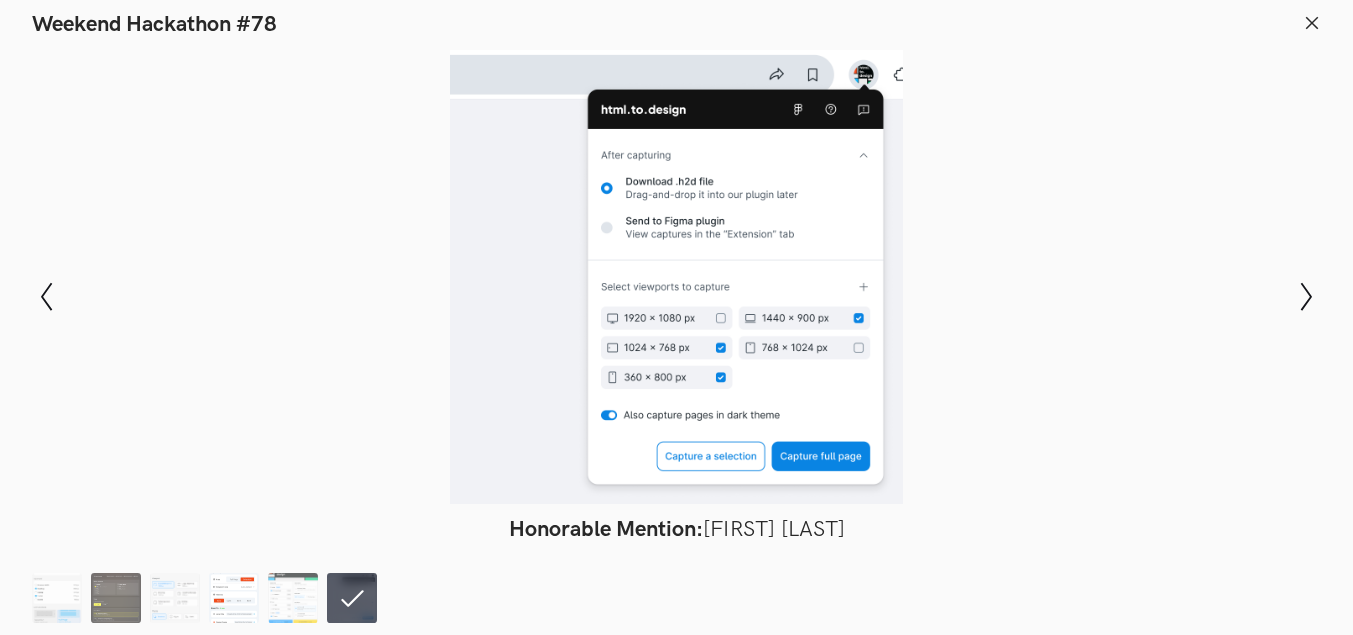 click at bounding box center (234, 598) 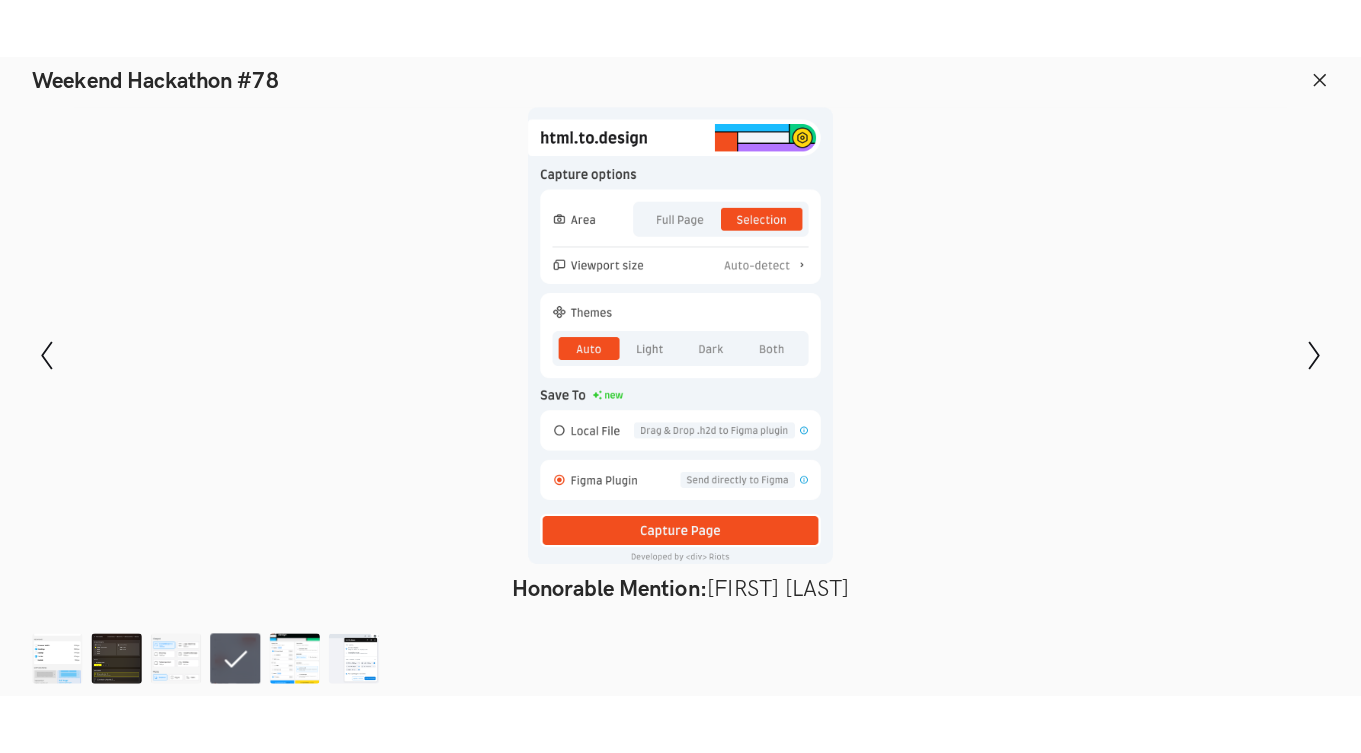 scroll, scrollTop: 800, scrollLeft: 0, axis: vertical 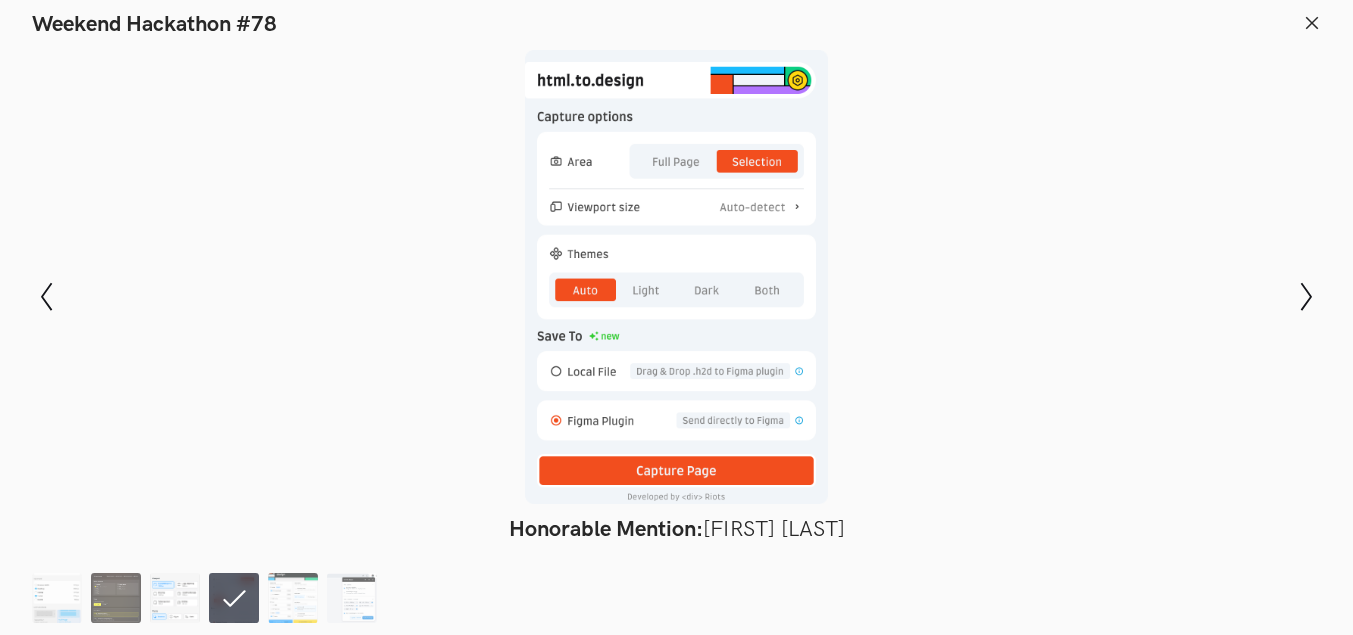 click at bounding box center [175, 598] 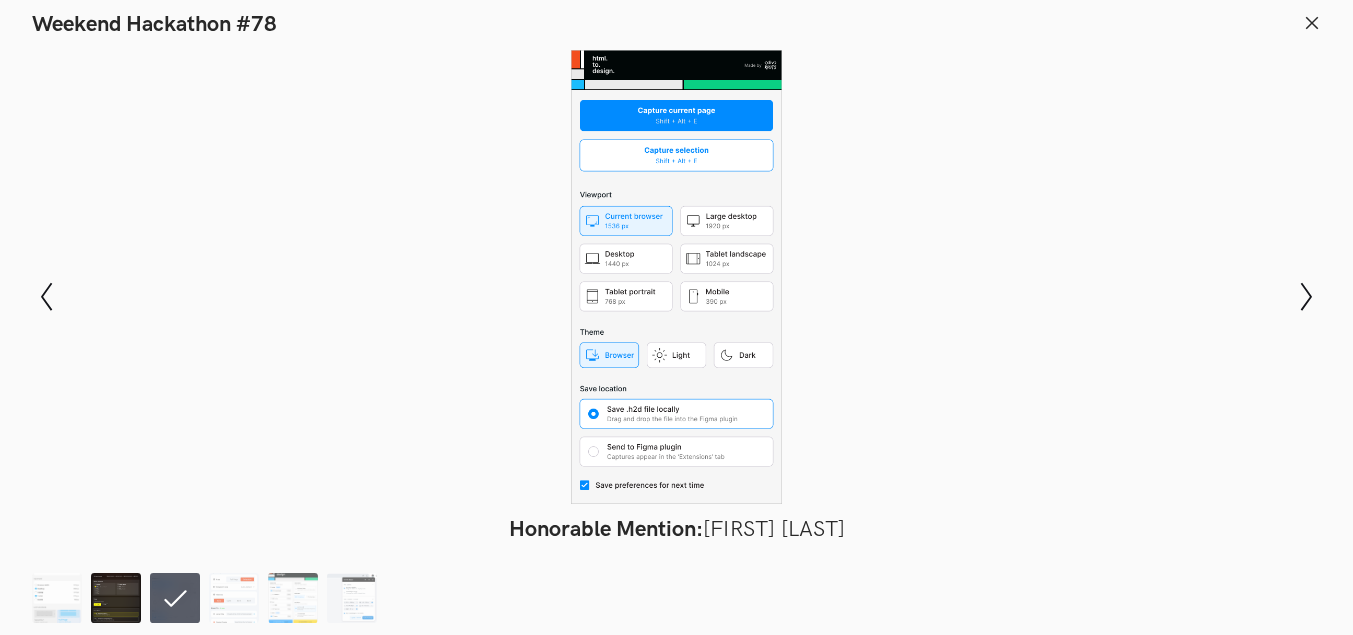 click at bounding box center (116, 598) 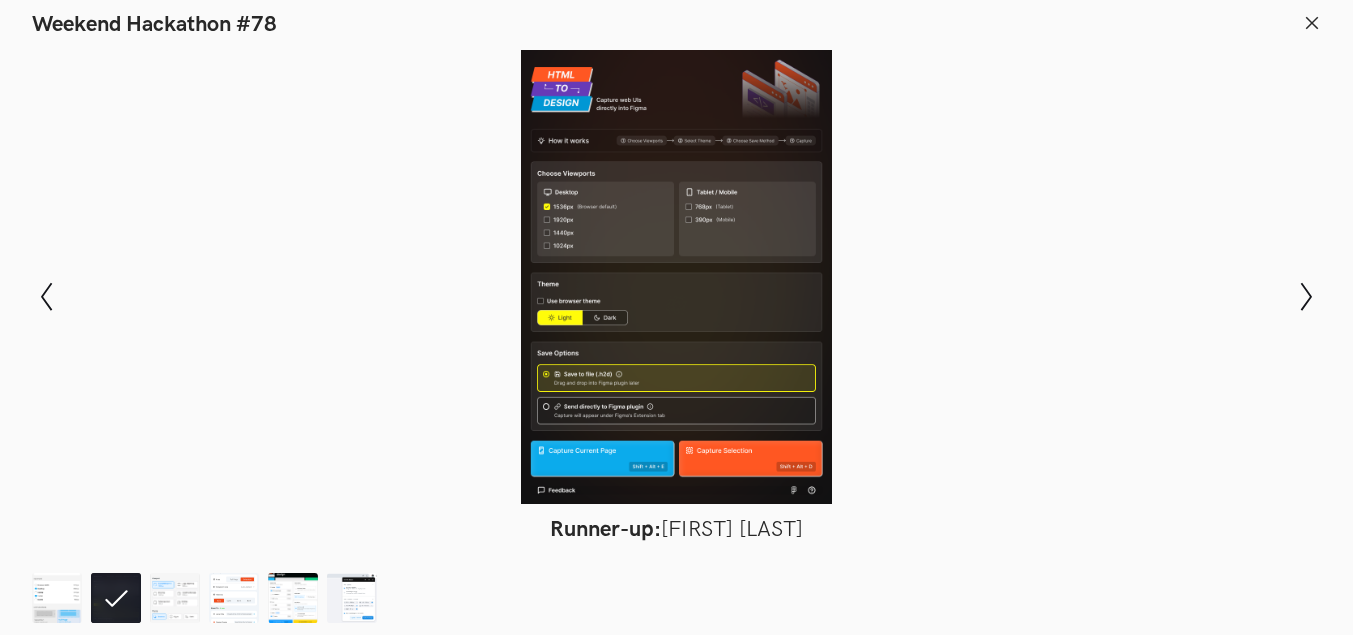 drag, startPoint x: 692, startPoint y: 317, endPoint x: 639, endPoint y: 350, distance: 62.433964 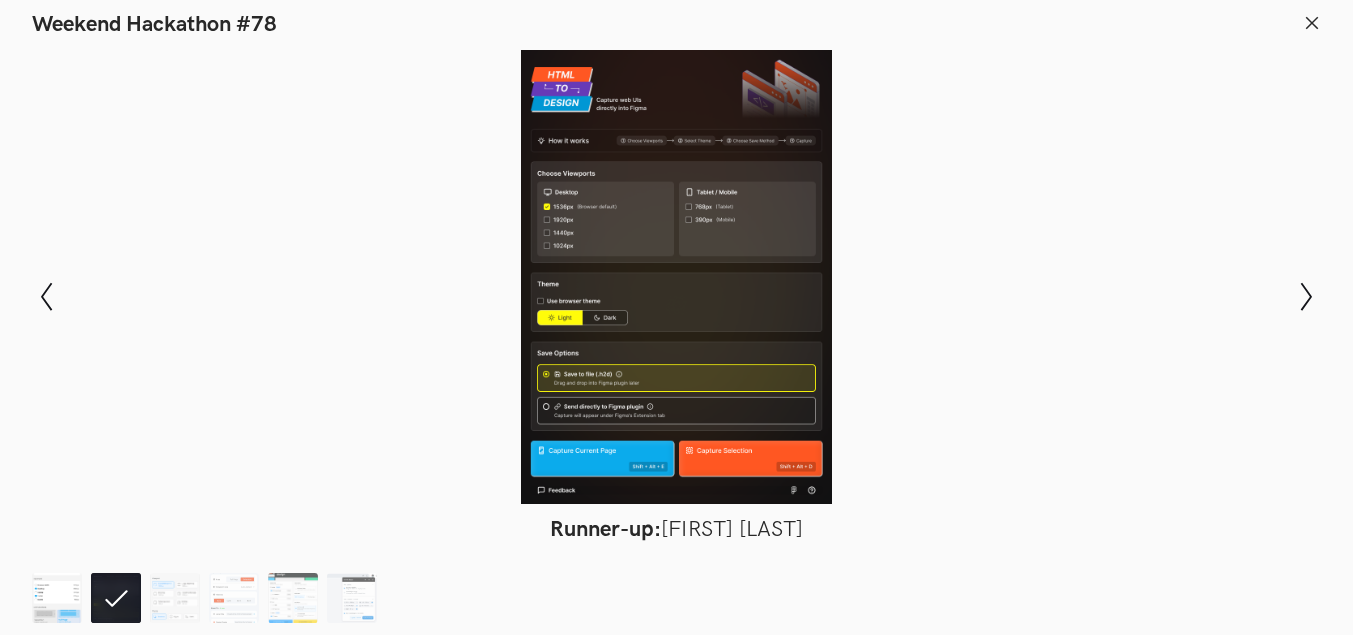 click at bounding box center [57, 598] 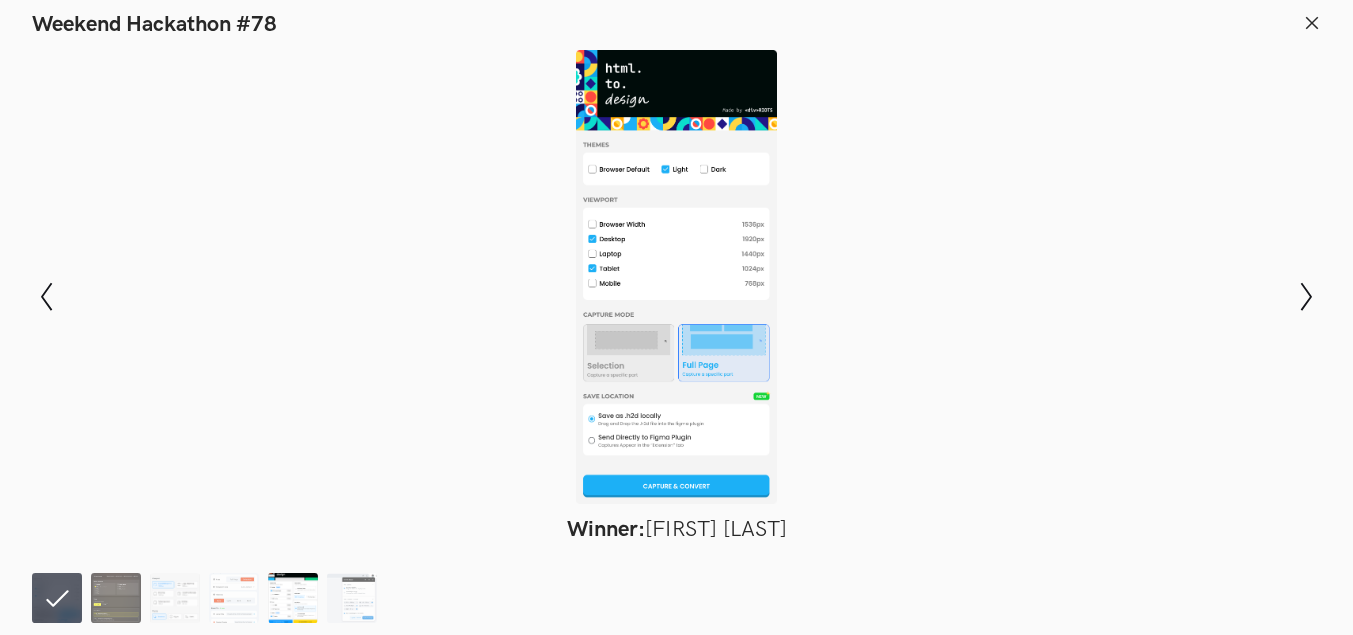 click at bounding box center (293, 598) 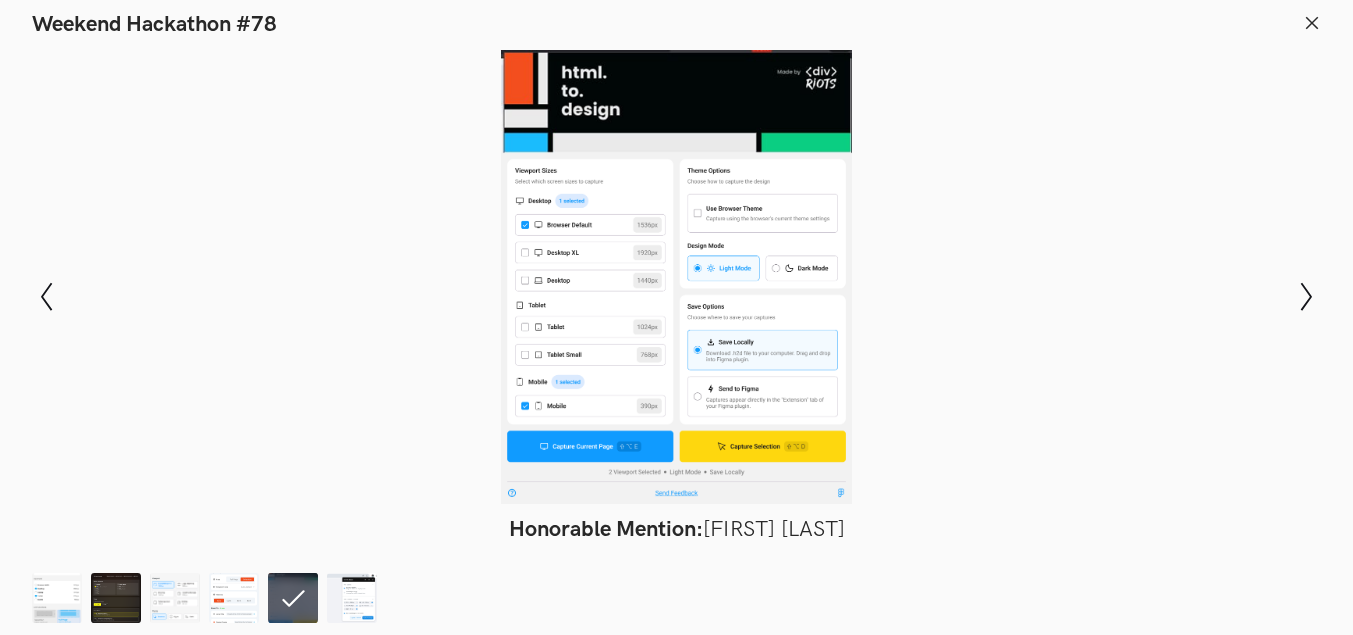 click at bounding box center [676, 595] 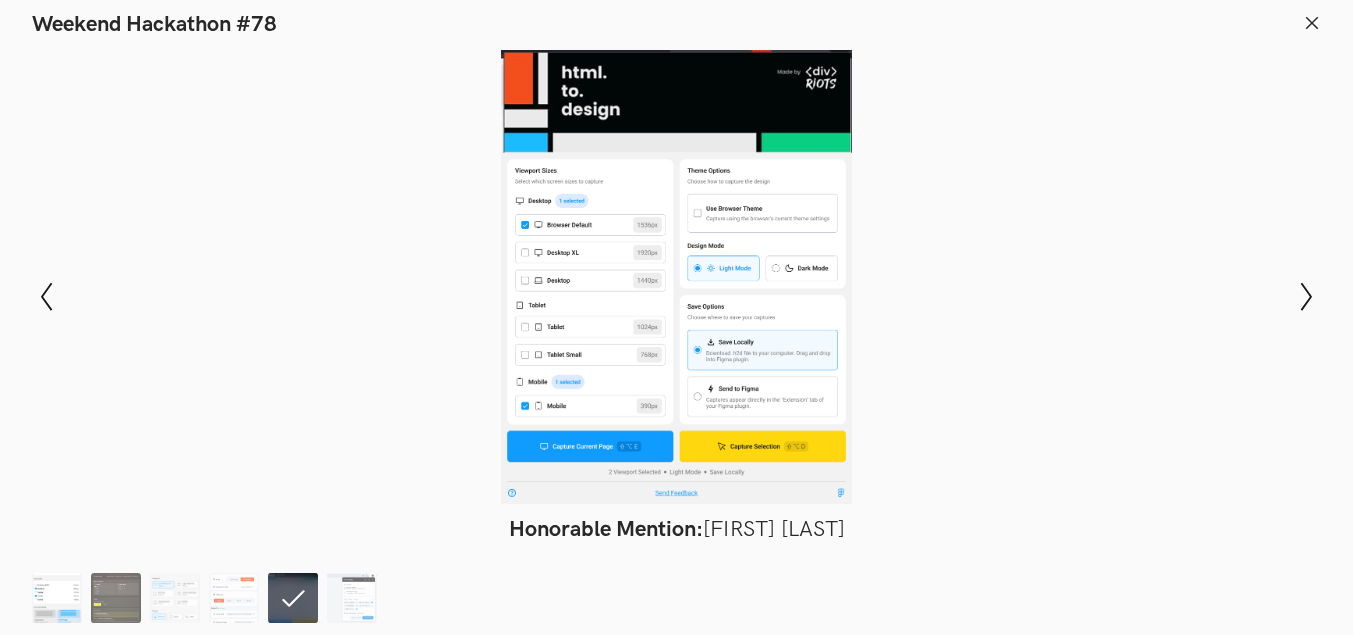 click at bounding box center (57, 598) 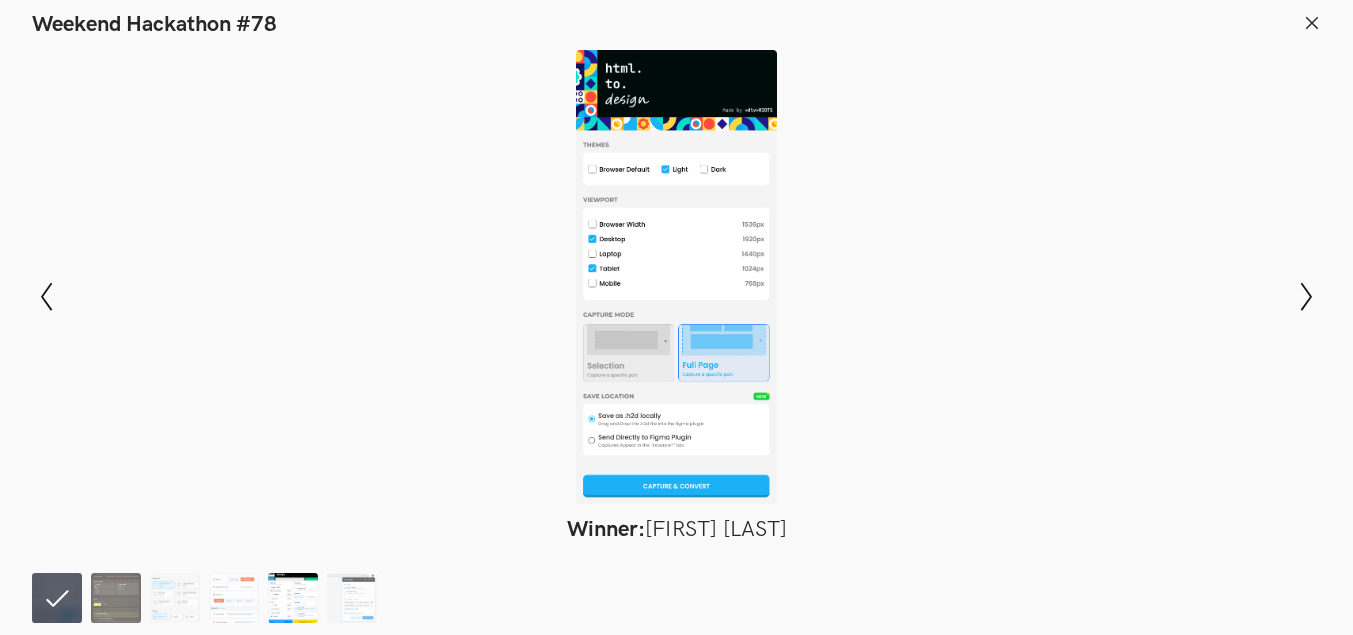 click at bounding box center (293, 598) 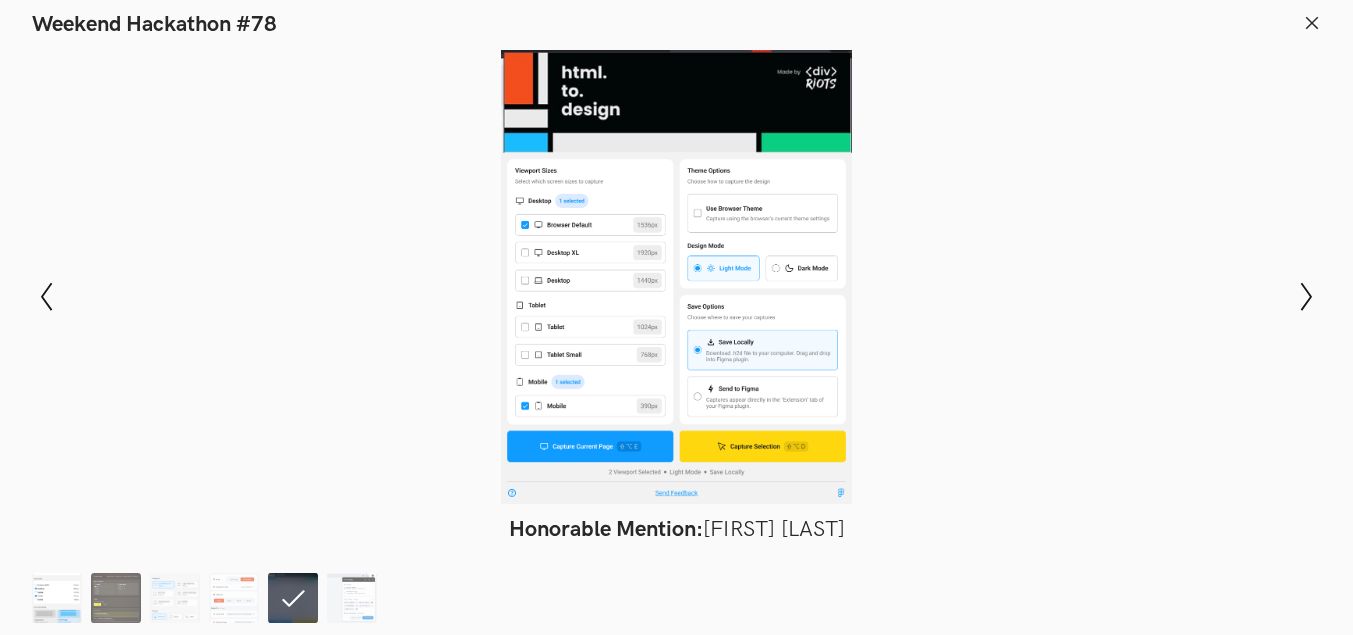 click at bounding box center [57, 598] 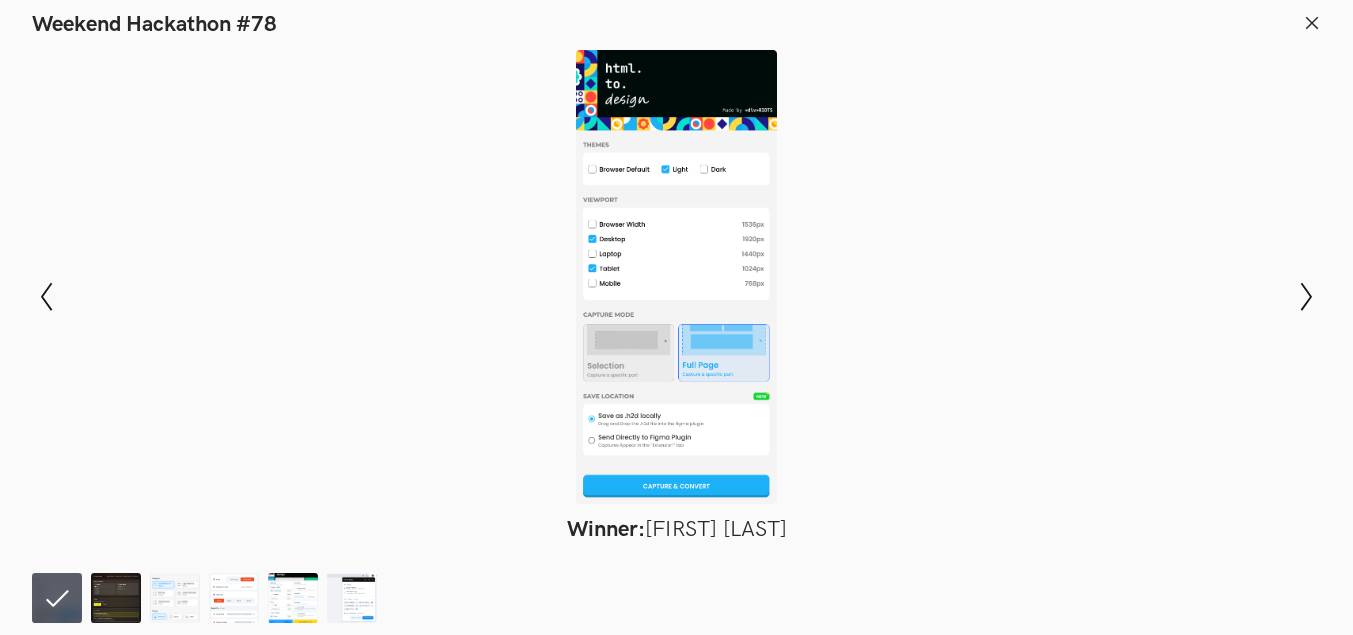 drag, startPoint x: 724, startPoint y: 116, endPoint x: 644, endPoint y: 133, distance: 81.78631 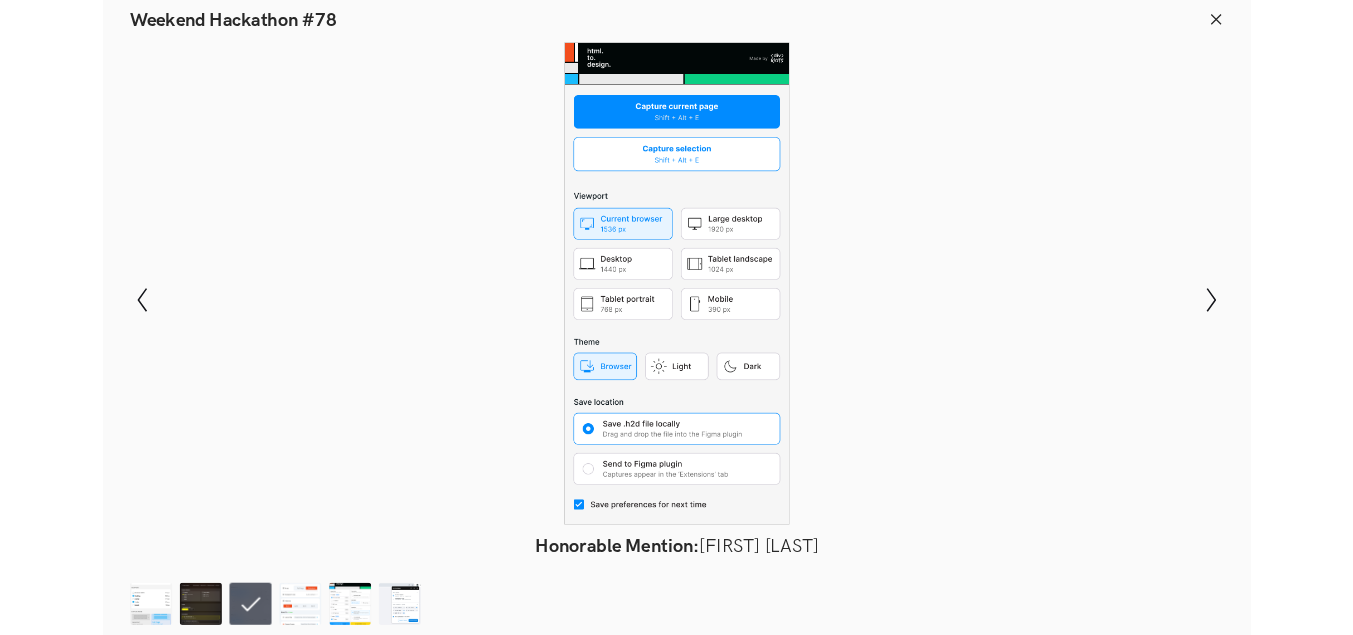 scroll, scrollTop: 800, scrollLeft: 38, axis: both 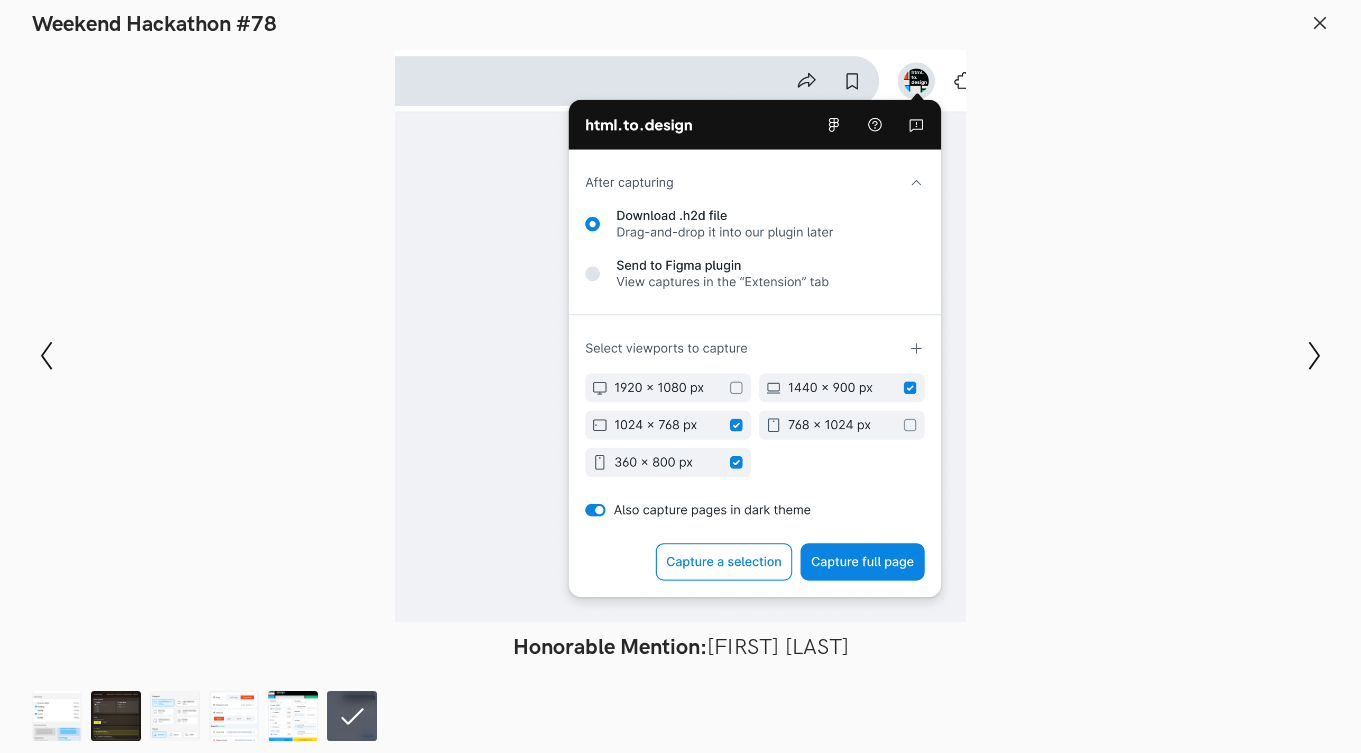 type 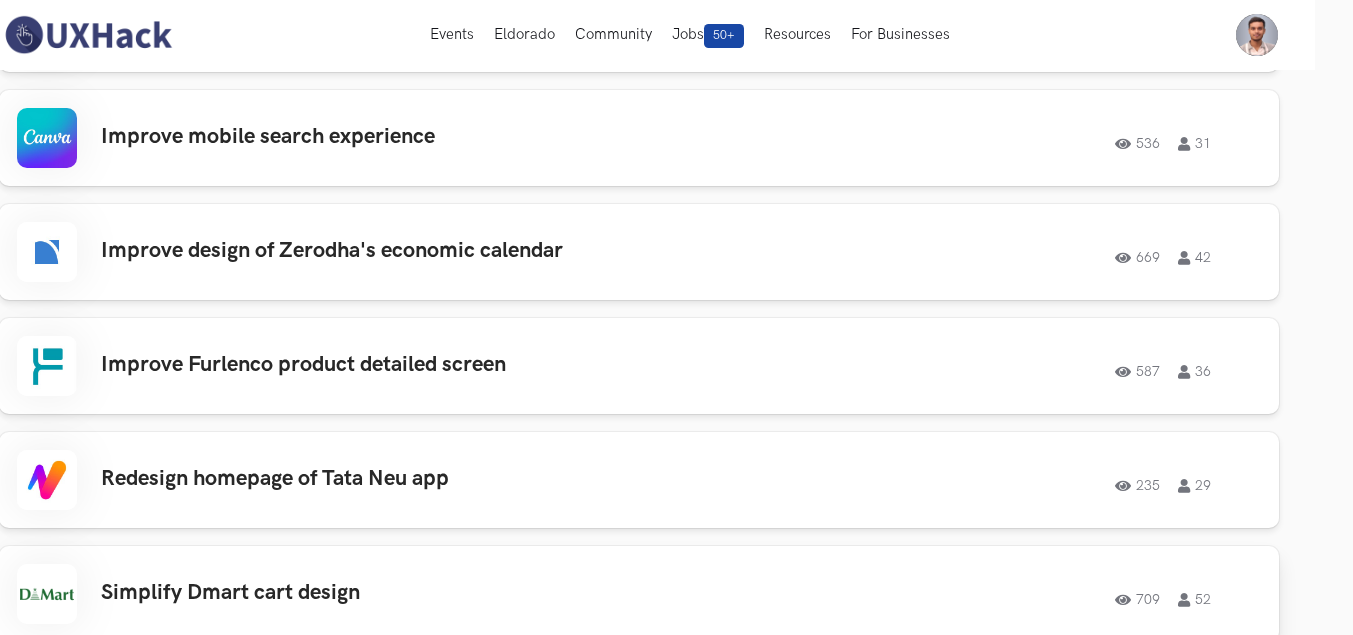 scroll, scrollTop: 1900, scrollLeft: 38, axis: both 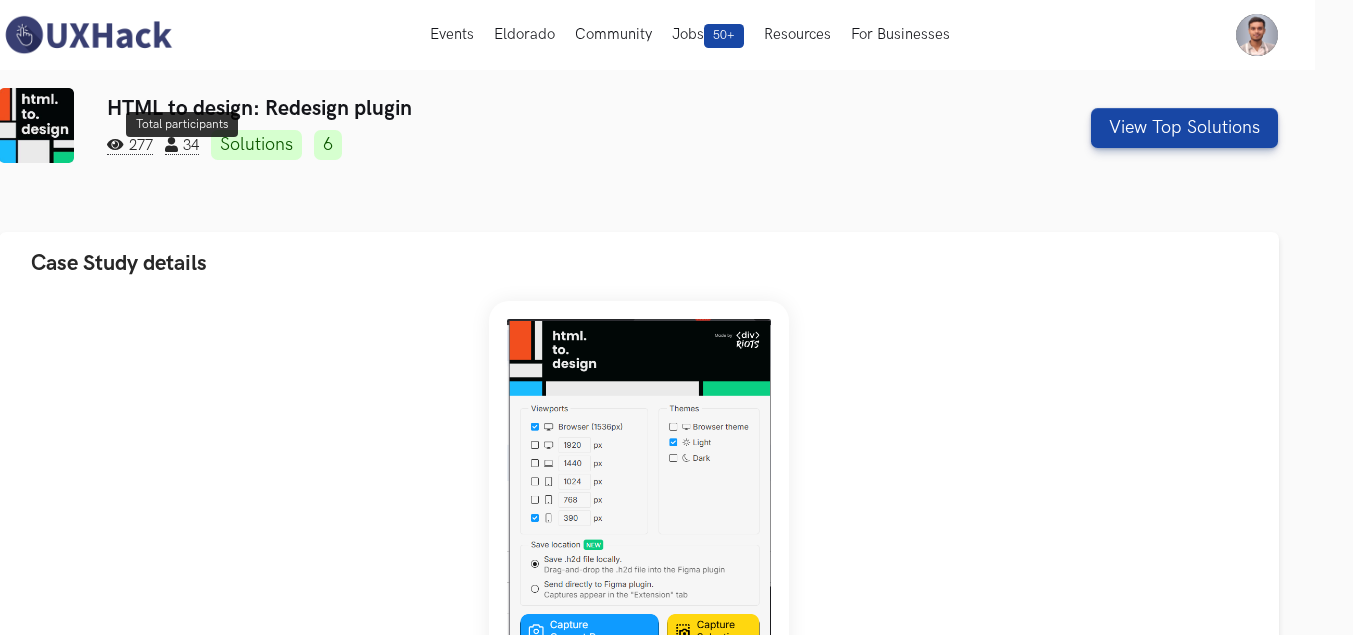 click on "34" at bounding box center [182, 146] 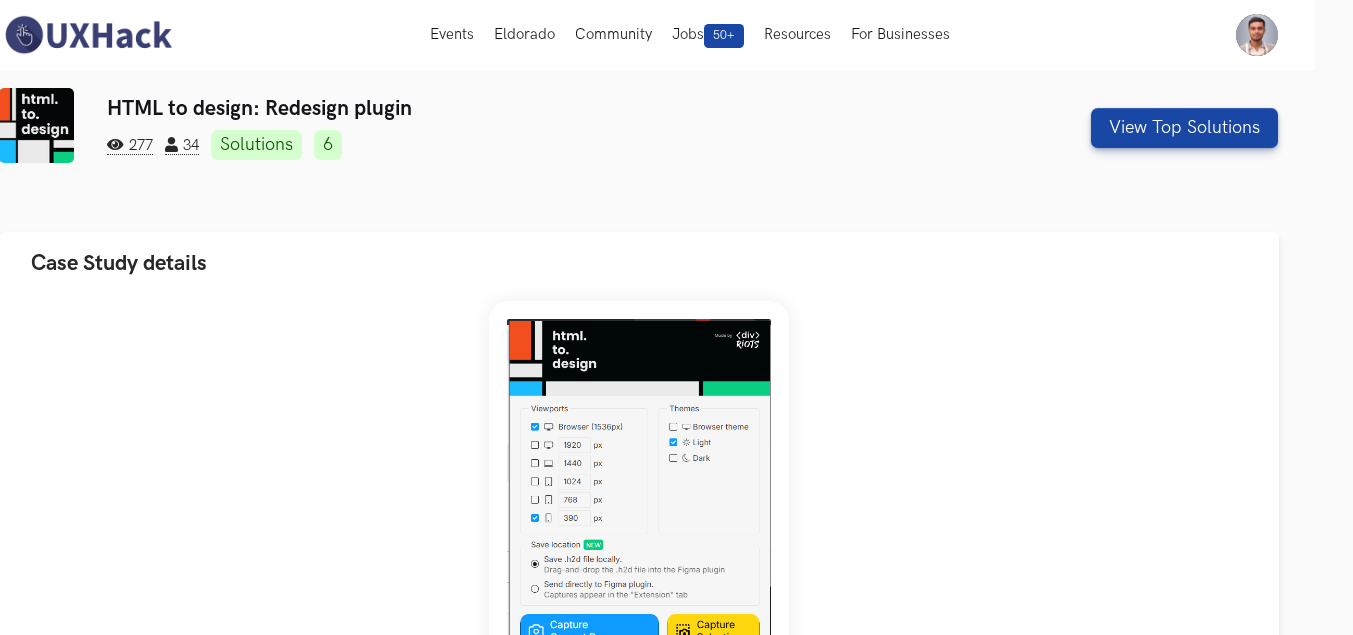 click on "6" at bounding box center [328, 145] 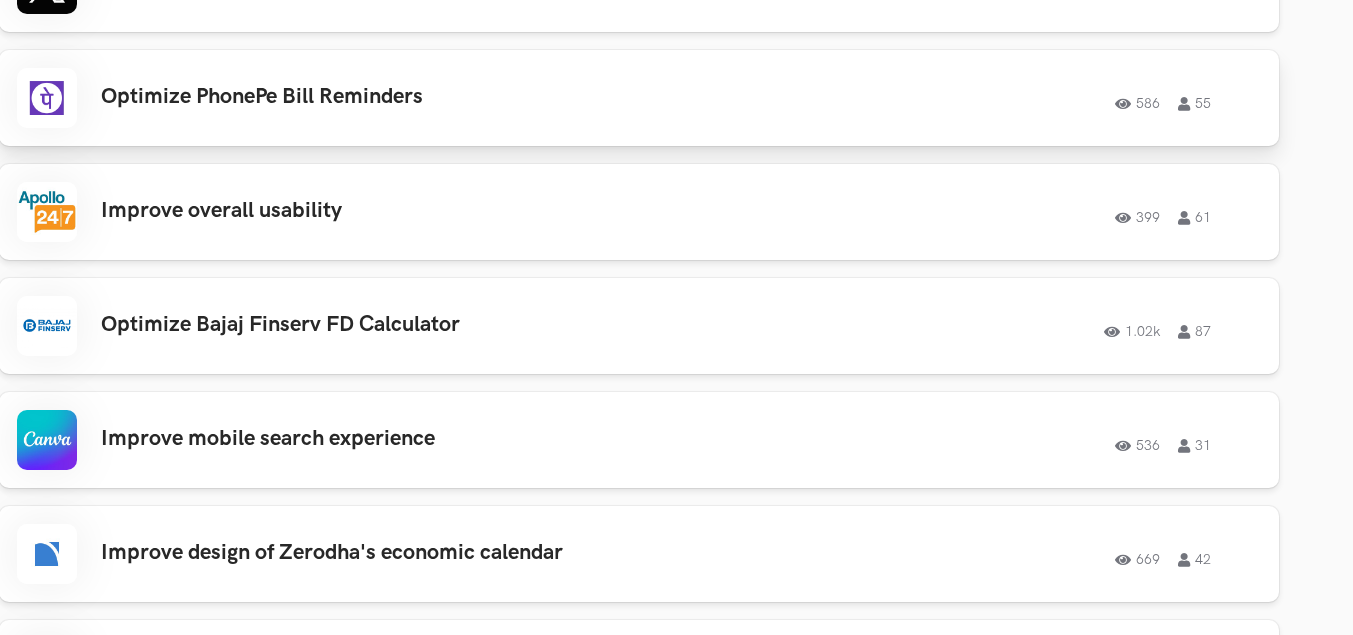 scroll, scrollTop: 1817, scrollLeft: 38, axis: both 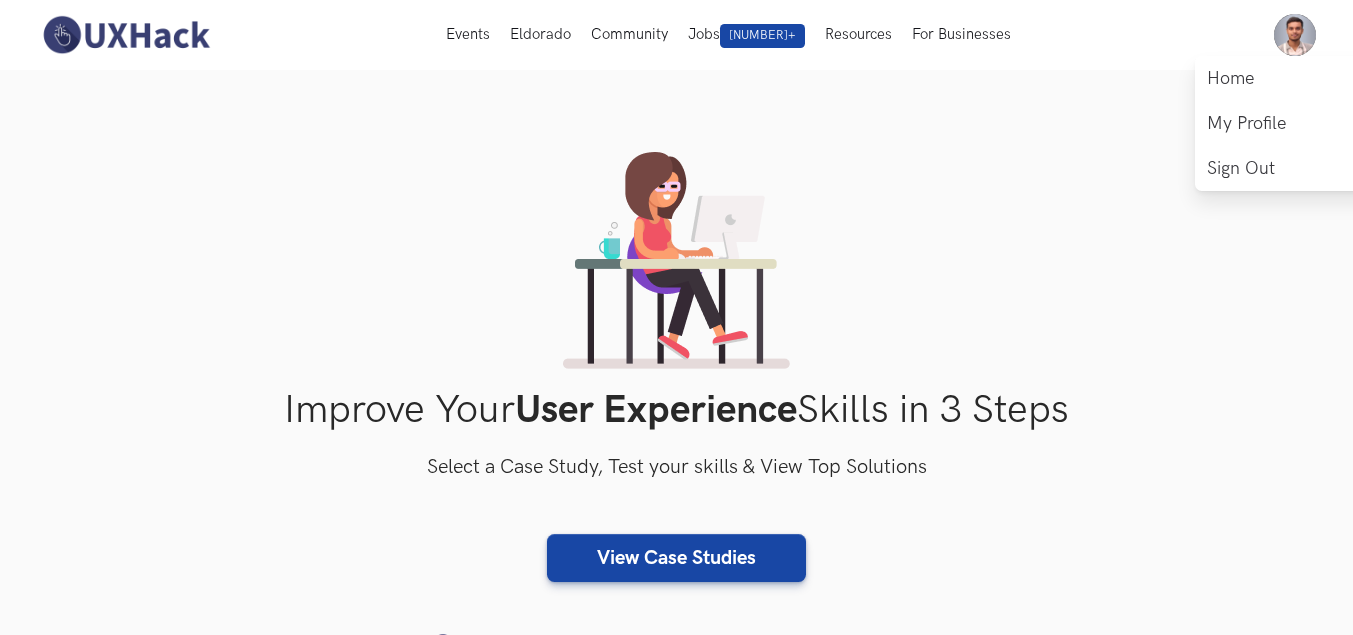 click at bounding box center (1295, 35) 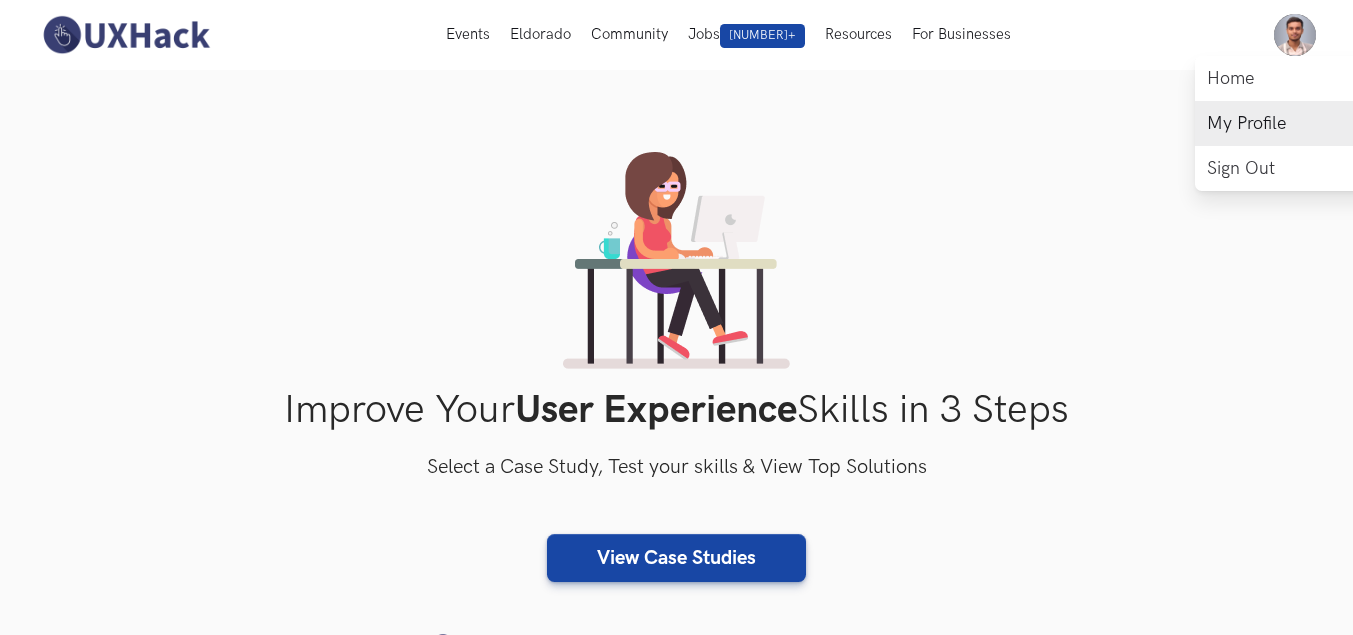 click on "My Profile" at bounding box center (1295, 123) 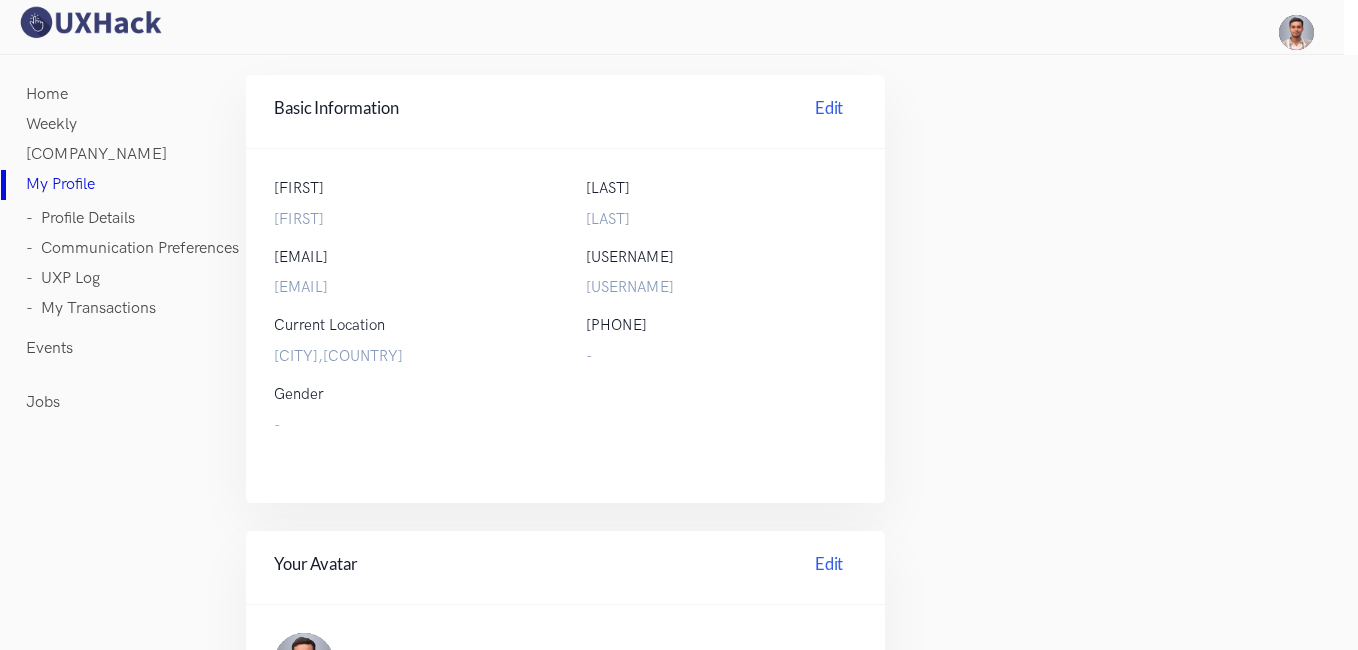 scroll, scrollTop: 0, scrollLeft: 0, axis: both 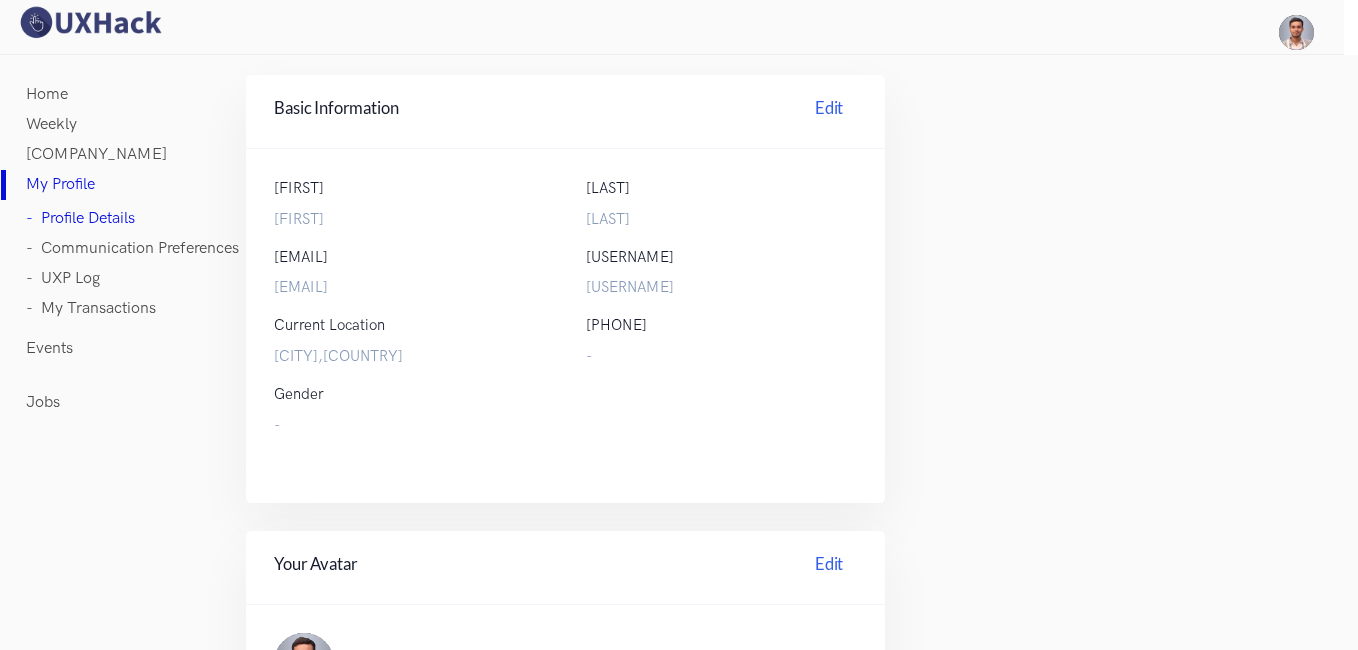 click on "[CITY],[COUNTRY]" at bounding box center [410, 357] 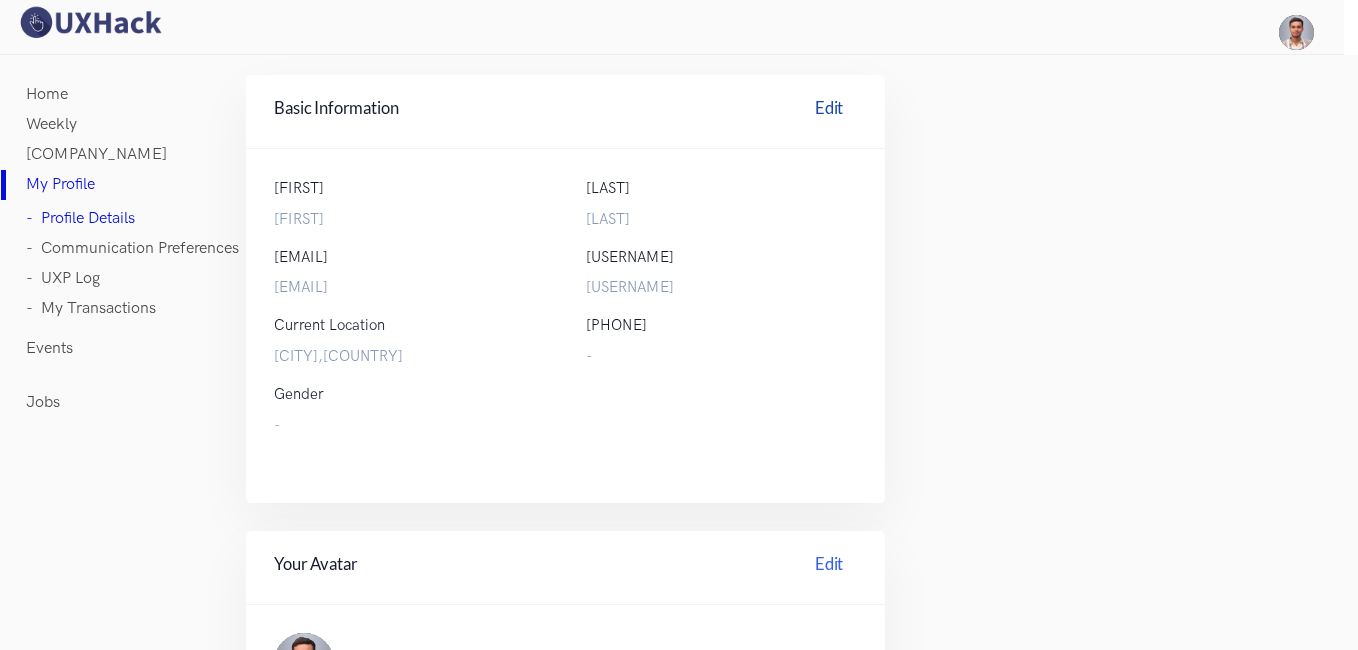 click on "Edit" at bounding box center (829, 111) 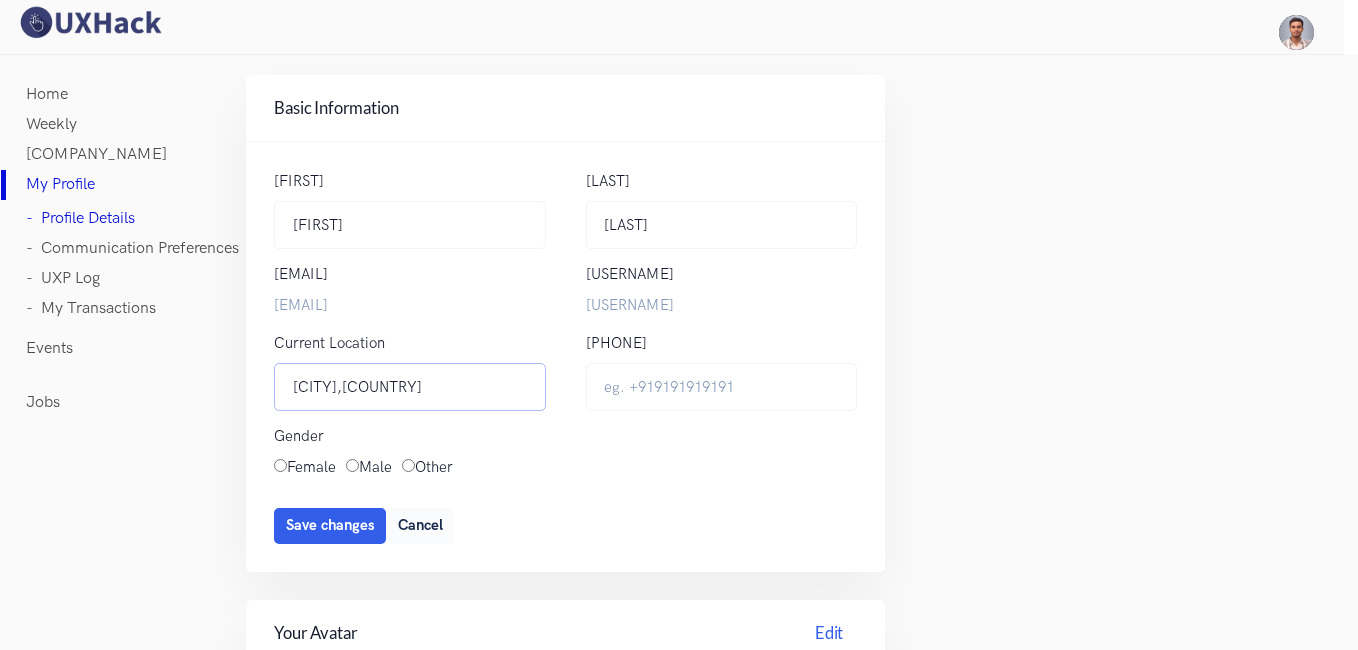 drag, startPoint x: 400, startPoint y: 387, endPoint x: 262, endPoint y: 387, distance: 138 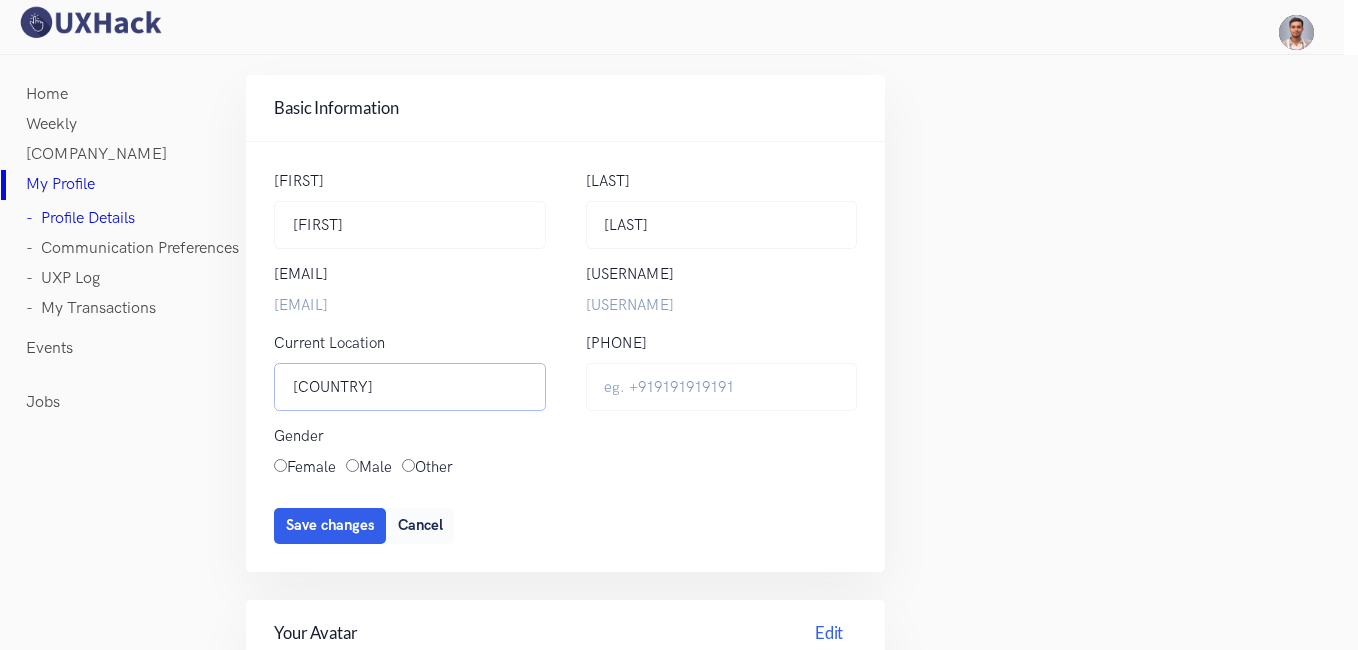 type on "[COUNTRY]" 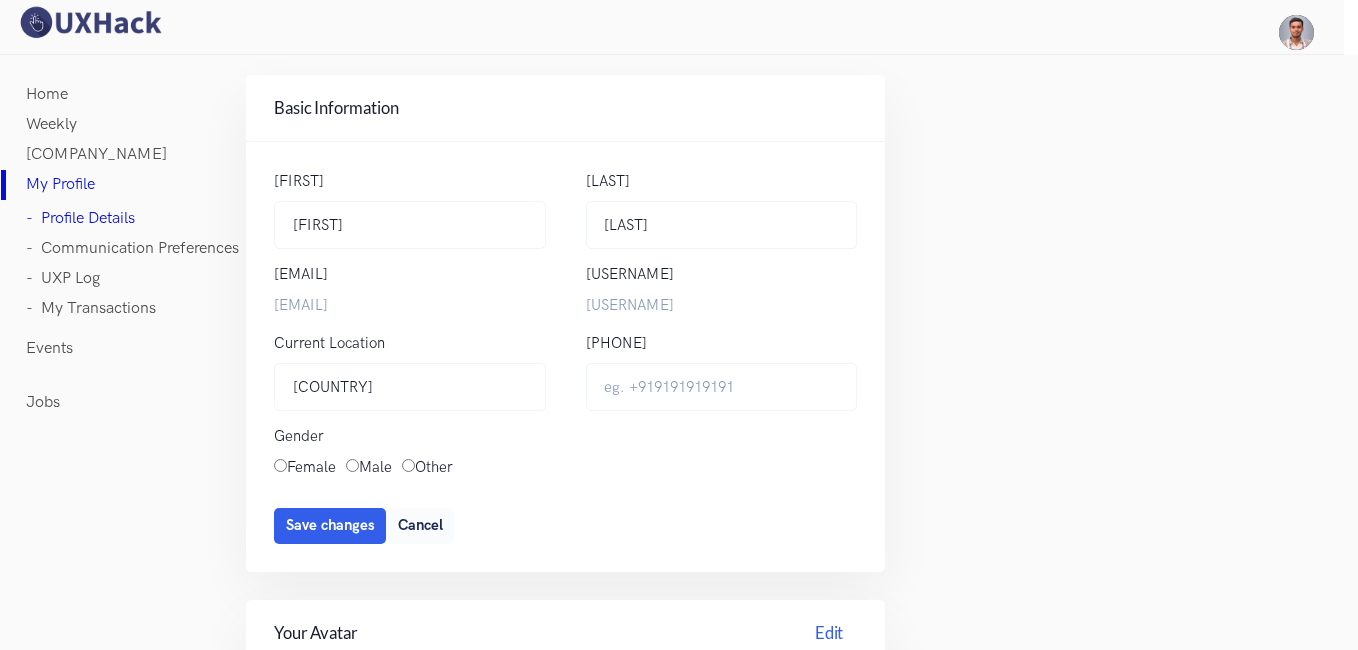 click on "Male" at bounding box center (352, 465) 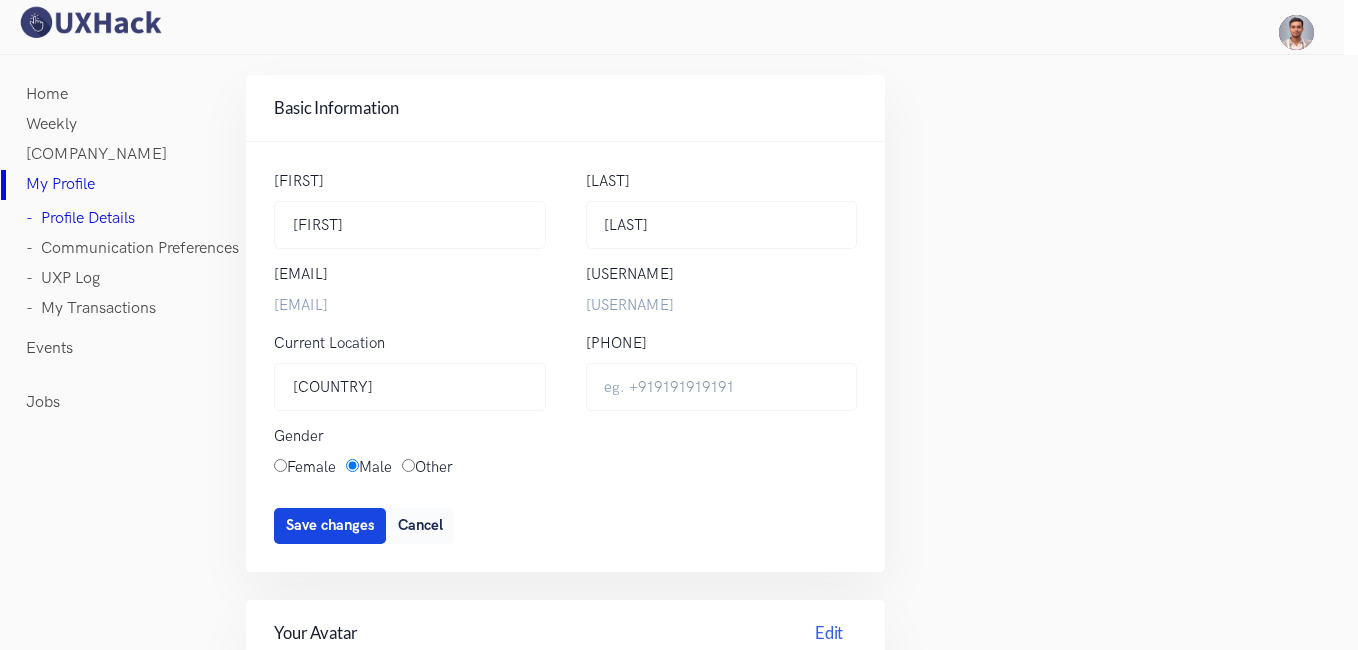 click on "Save changes" at bounding box center (330, 525) 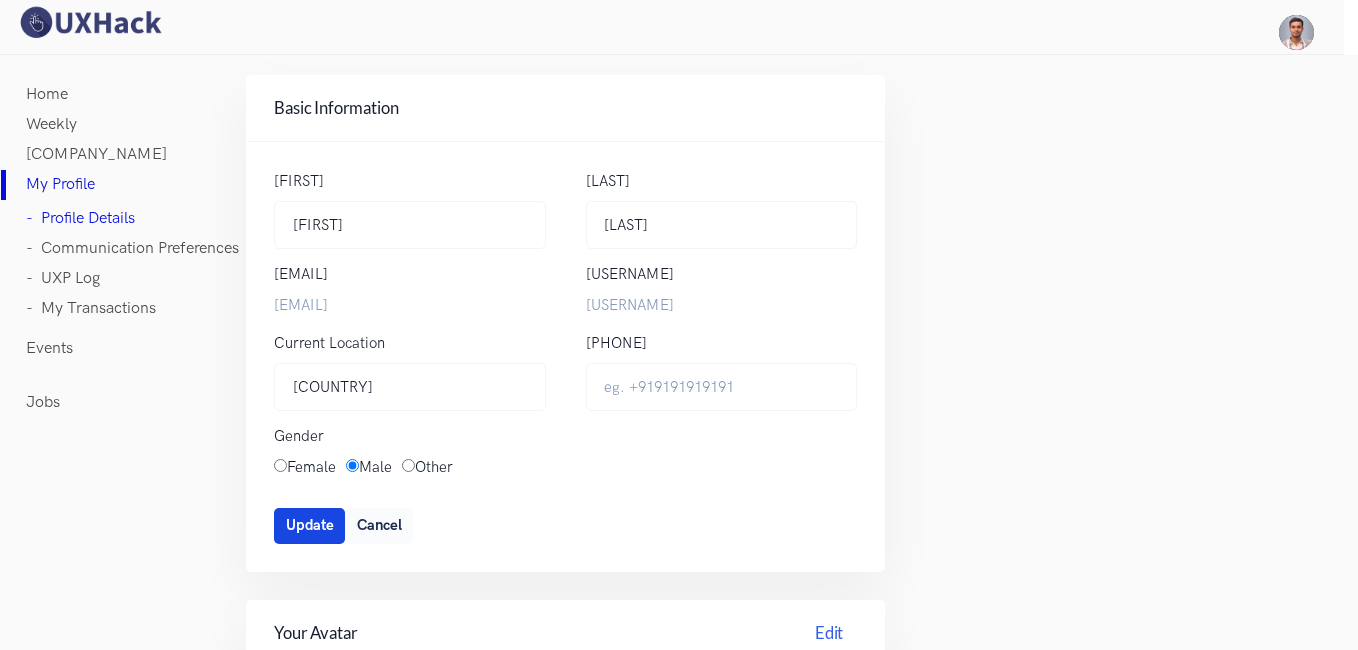 click on "Update" at bounding box center (310, 525) 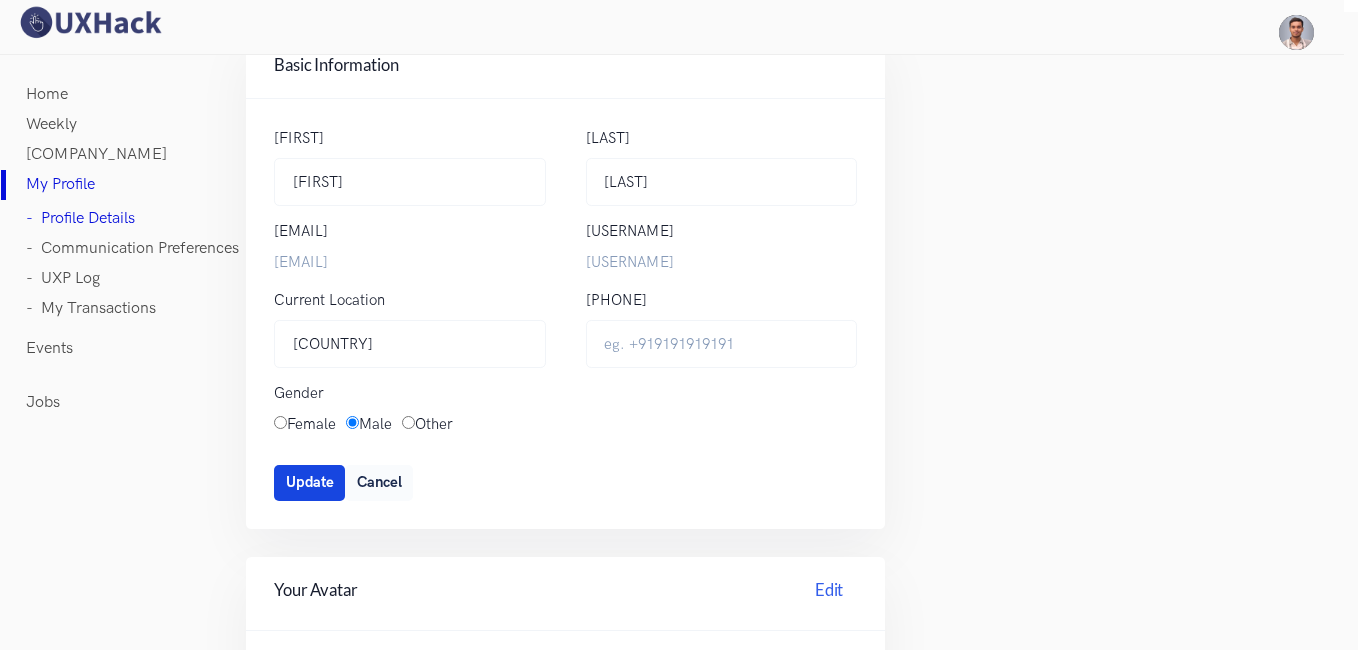 scroll, scrollTop: 0, scrollLeft: 0, axis: both 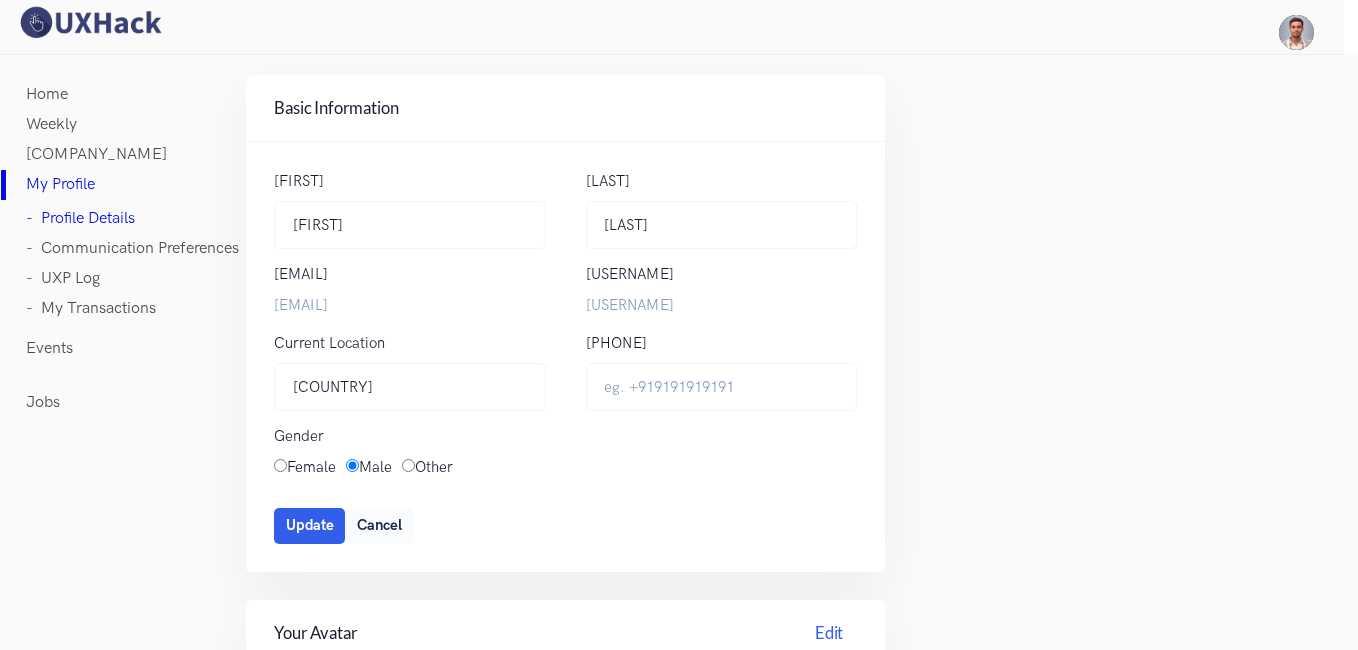 click on "Jobs" at bounding box center [43, 403] 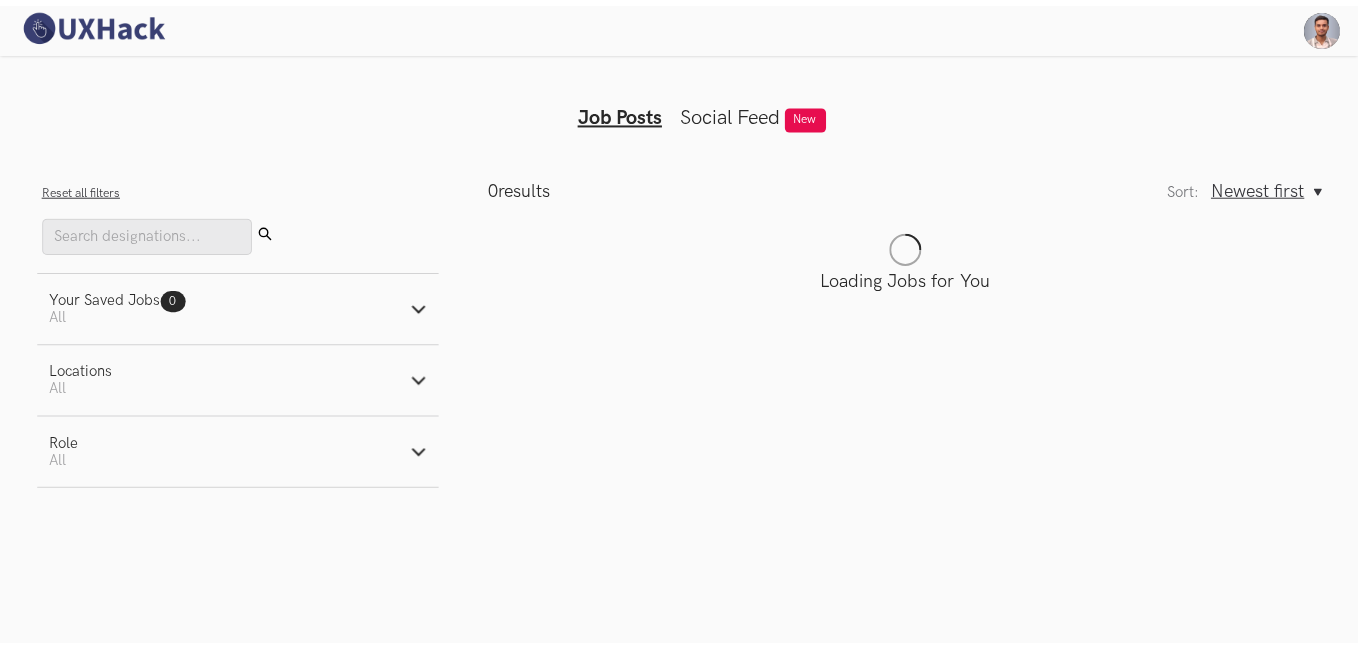 scroll, scrollTop: 0, scrollLeft: 0, axis: both 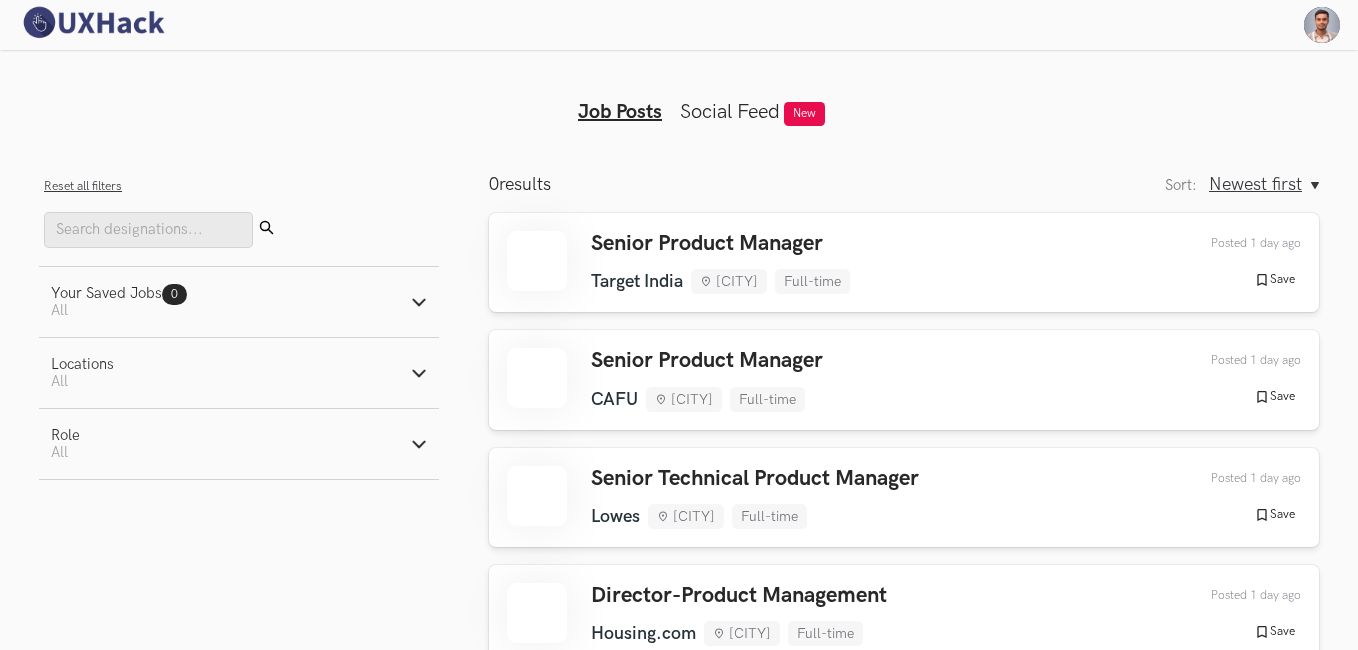 type 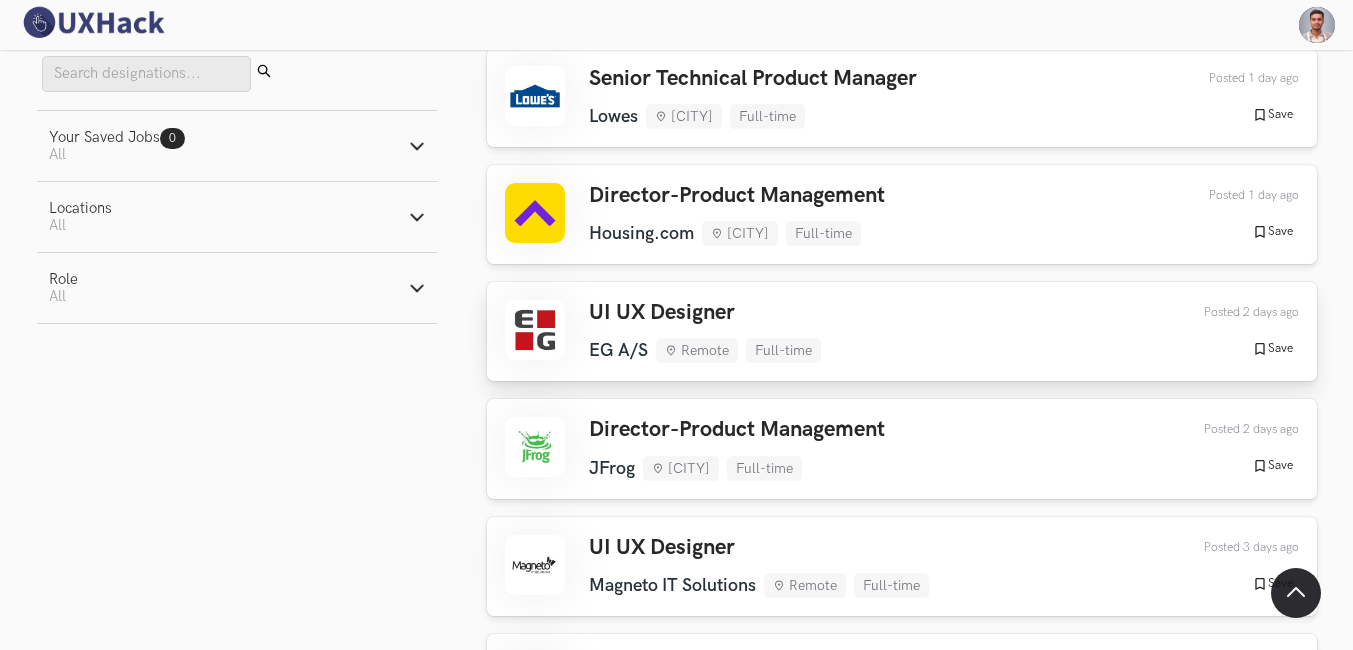 scroll, scrollTop: 0, scrollLeft: 0, axis: both 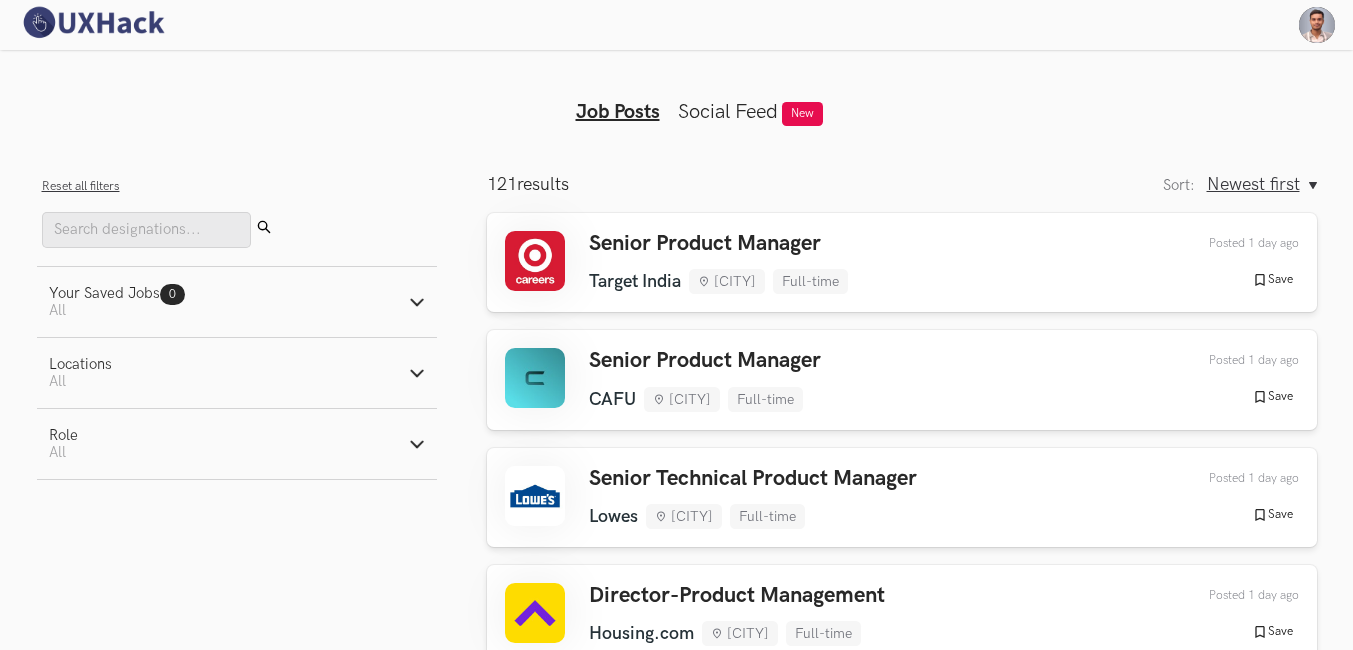 click on "Newest first" at bounding box center [1253, 184] 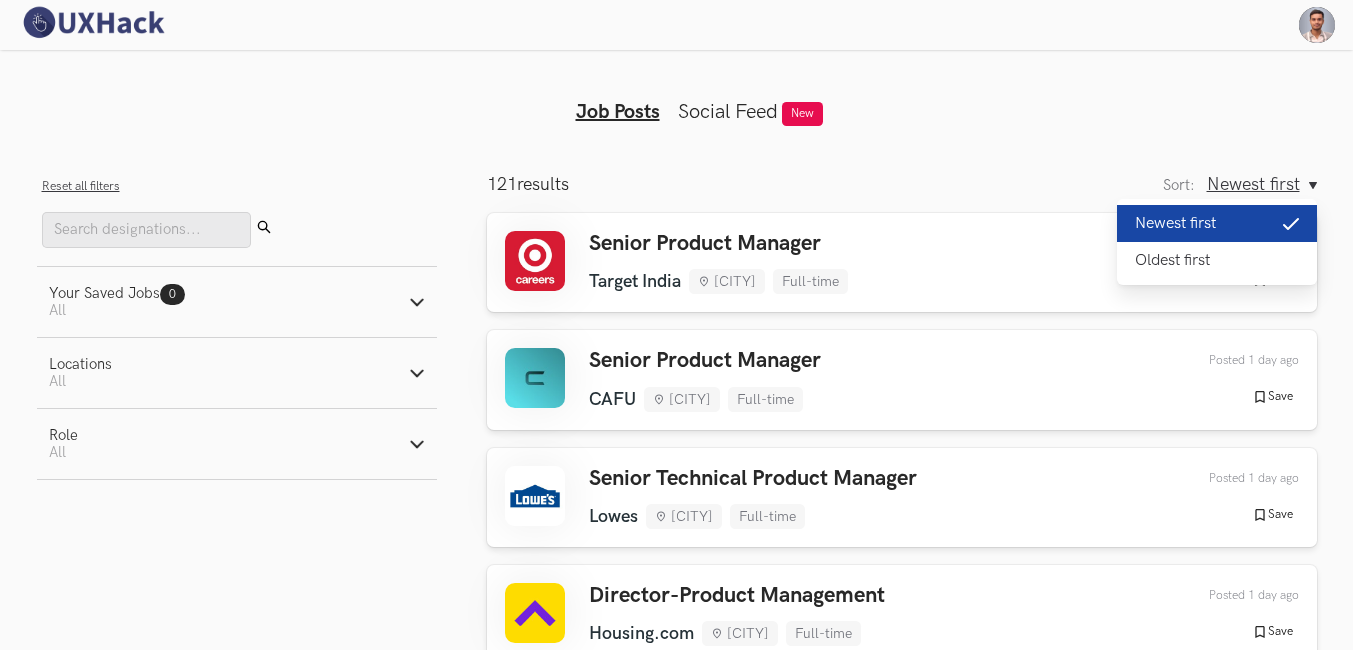 click on "Job Posts Social Feed New Show filters Filters Close panel Reset all filters Submit Your Saved Jobs  0   Jobs Active filters: All All Saved Locations Active filters: All Remote Bengaluru Delhi/NCR Mumbai Role Active filters: All All Product Design Just Launched AI Review for Portfolio Get instant AI-driven feedback on your design portfolio also make it richer with the option to get personalized insights from expert mentors. Try now → Get instant AI-driven feedback on your design portfolio — plus the option to get personalized insights from expert mentors. Try now → AI Review for CV Get instant AI-powered feedback and ATS optimization insights for your CV — plus the option for expert mentor review. Try now → Get instant AI-powered feedback and ATS optimization insights for your CV — plus the option for expert mentor review. Try now → 121  results Sort: Newest first Oldest first Newest first Sort: Newest first Oldest first" at bounding box center (676, 7388) 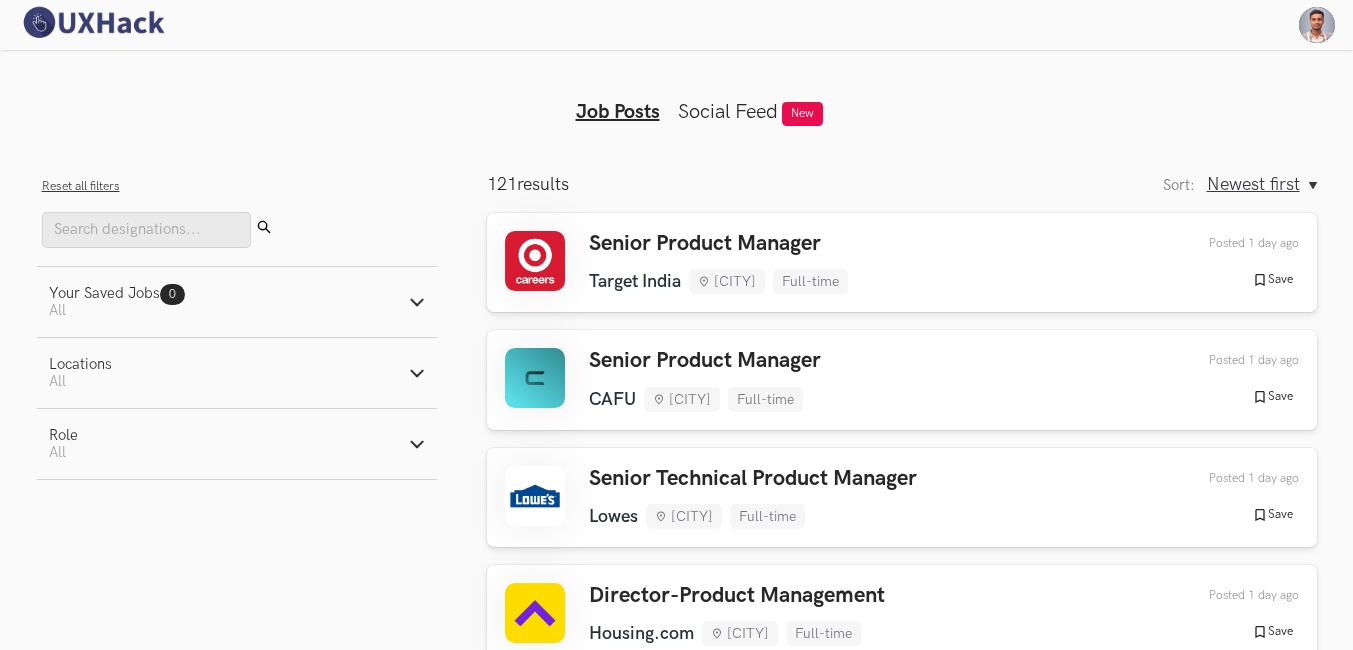 click on "Social Feed" at bounding box center (728, 112) 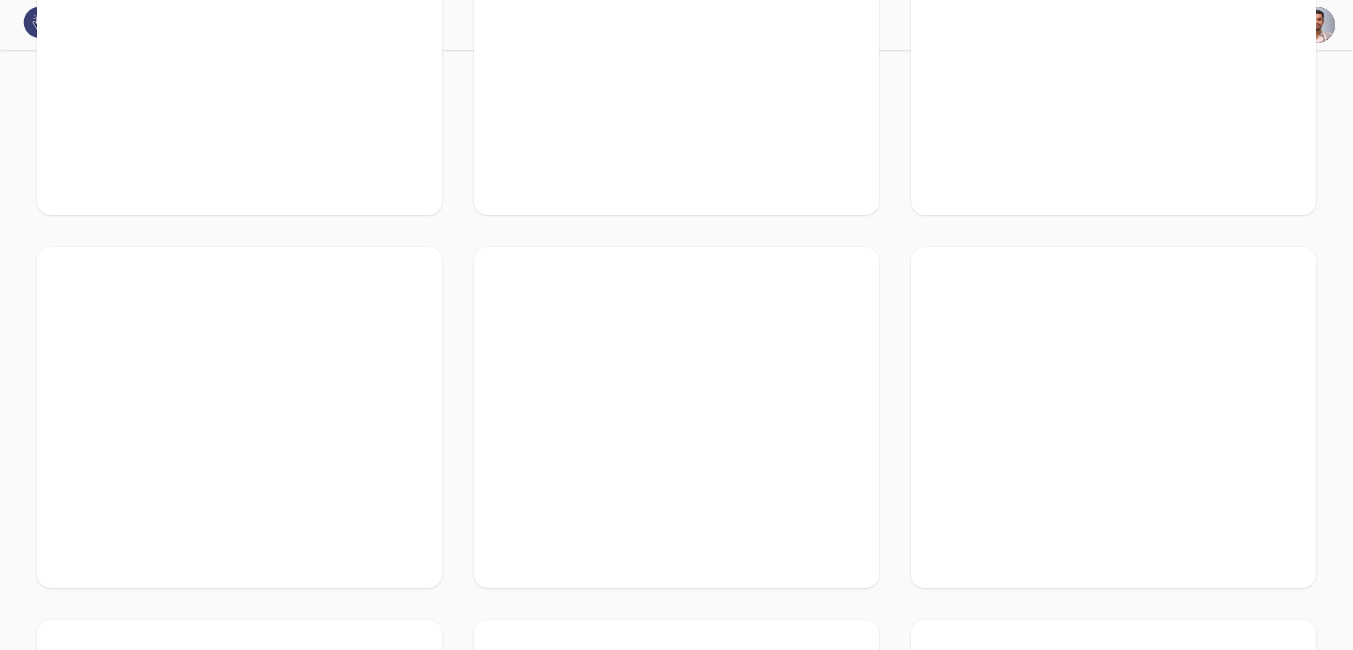 scroll, scrollTop: 0, scrollLeft: 0, axis: both 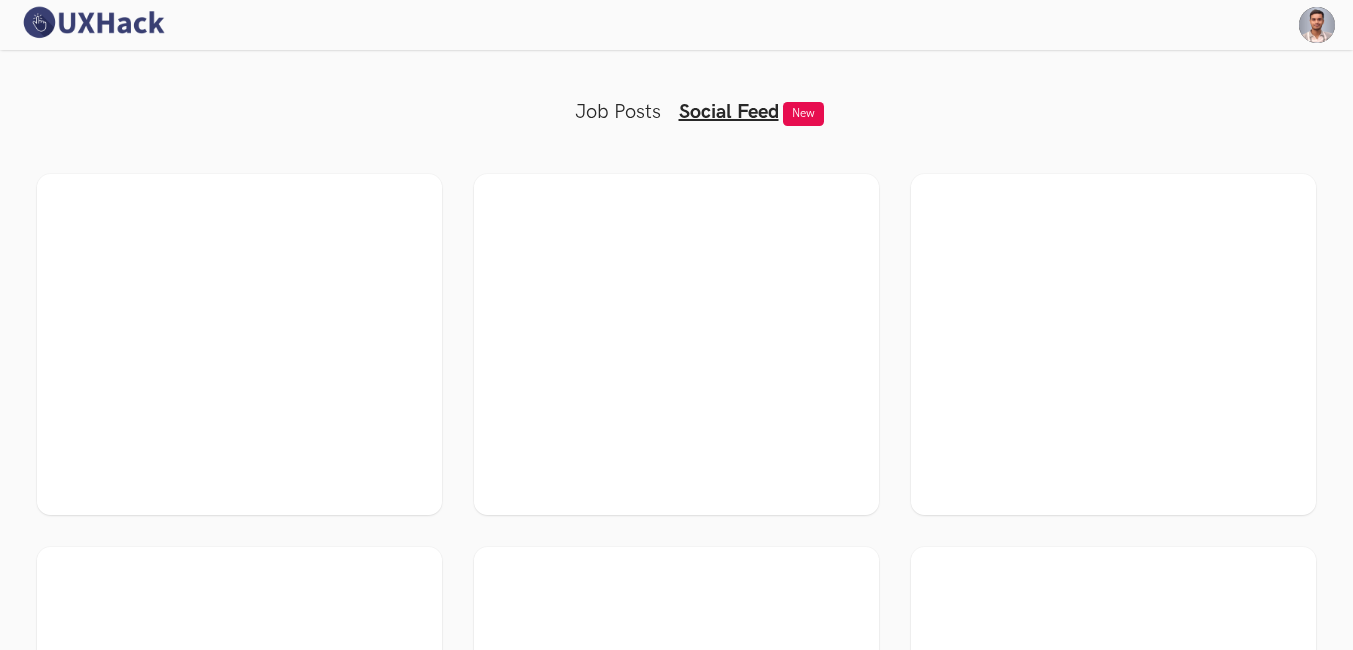 click on "Job Posts" at bounding box center (618, 112) 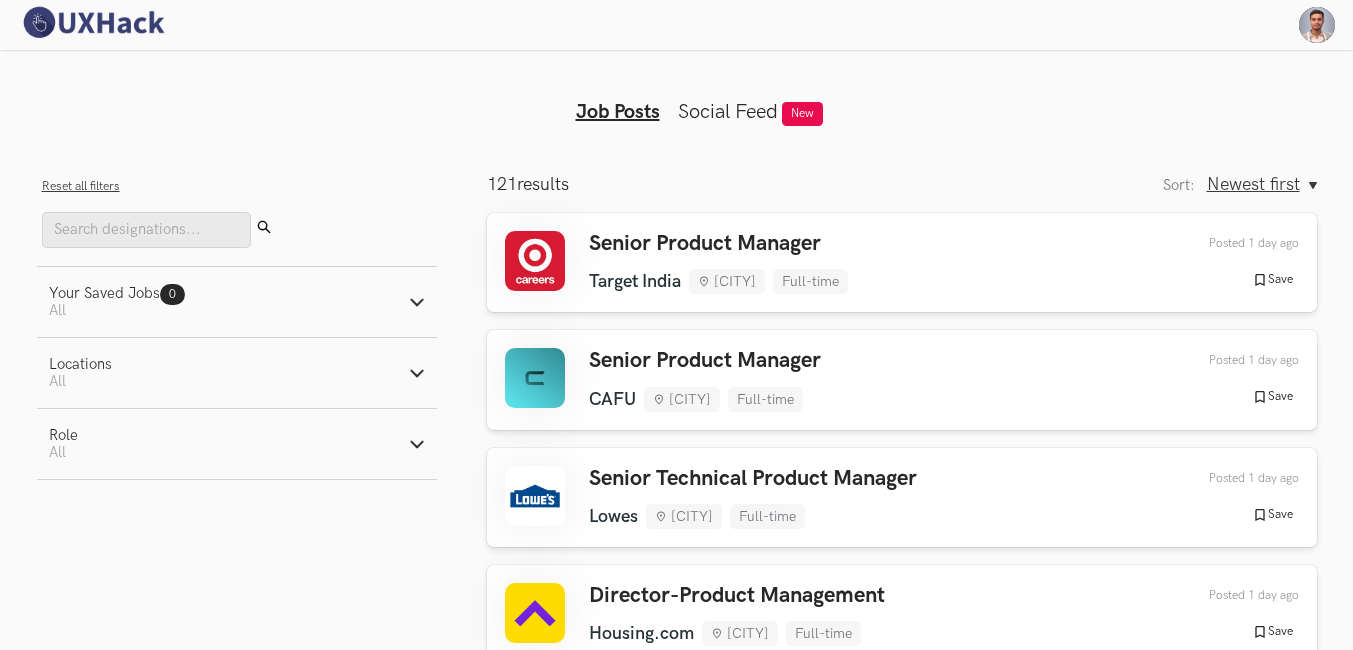 click 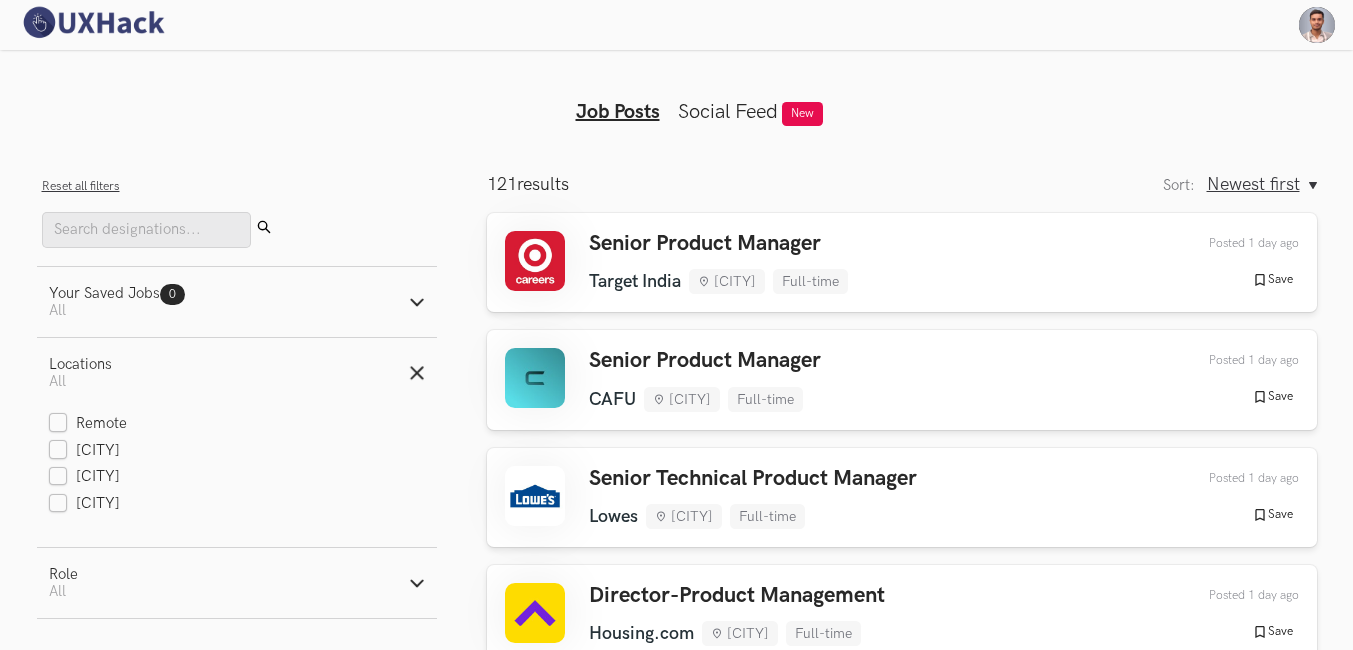 click 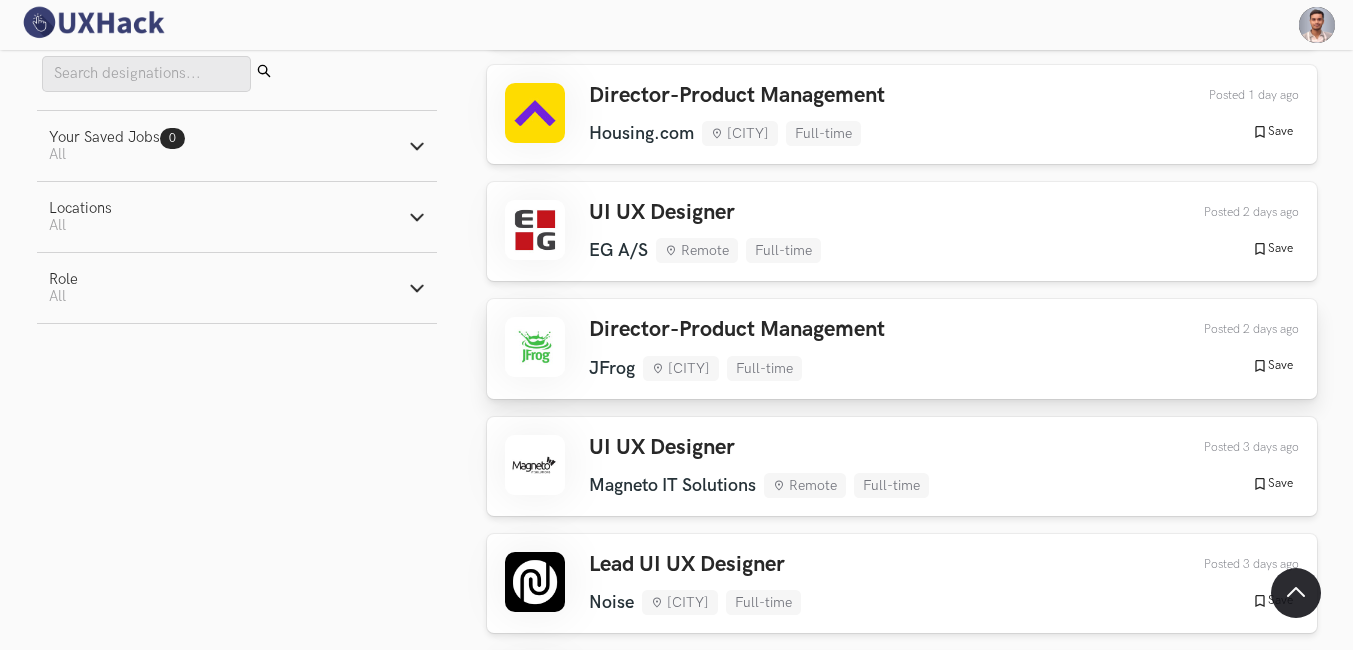 scroll, scrollTop: 0, scrollLeft: 0, axis: both 